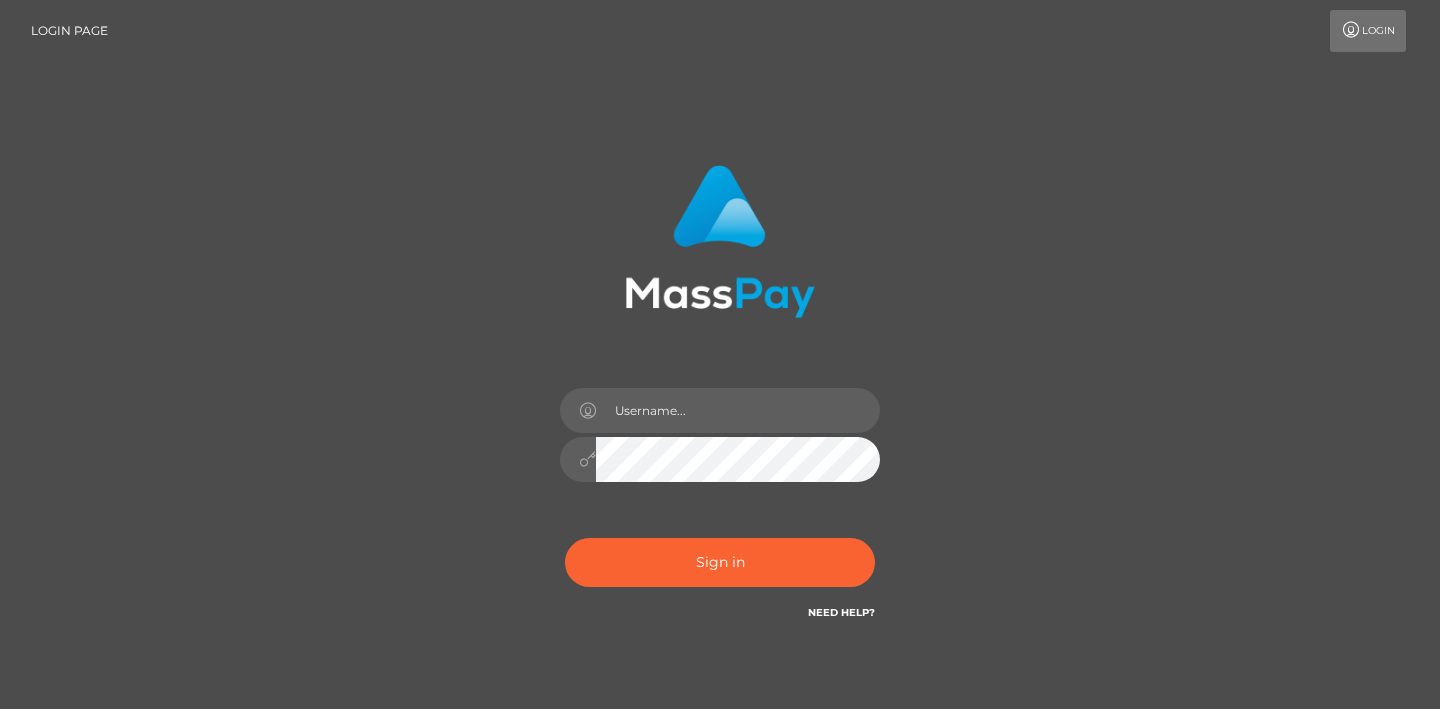 scroll, scrollTop: 0, scrollLeft: 0, axis: both 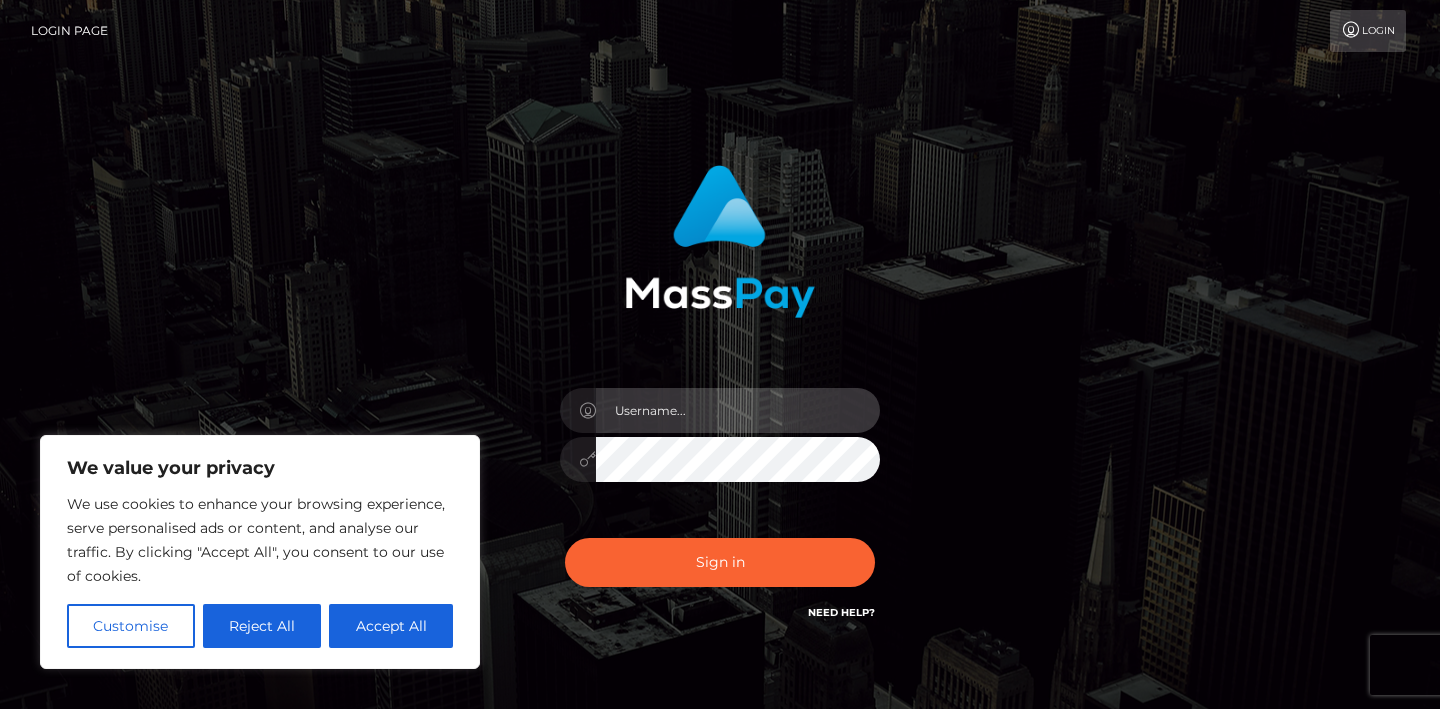 click at bounding box center [738, 410] 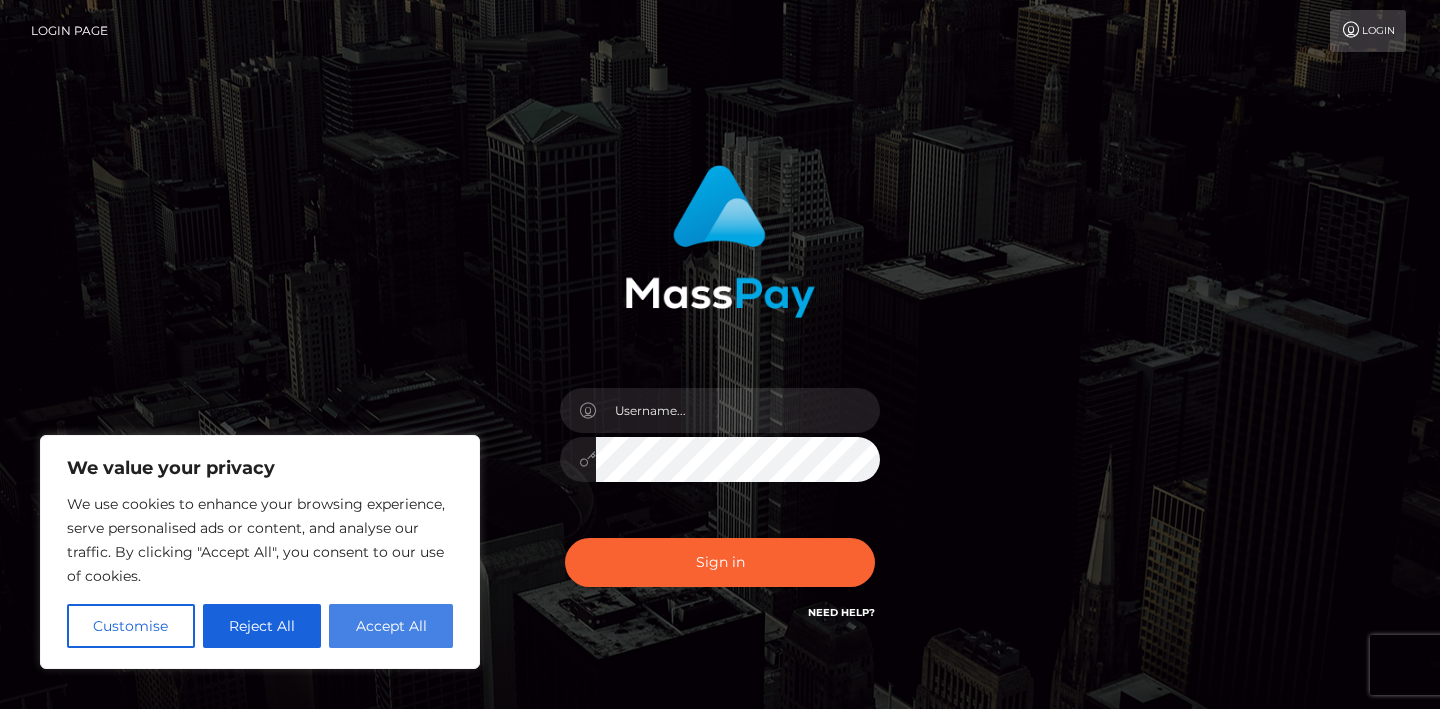 click on "Accept All" at bounding box center (391, 626) 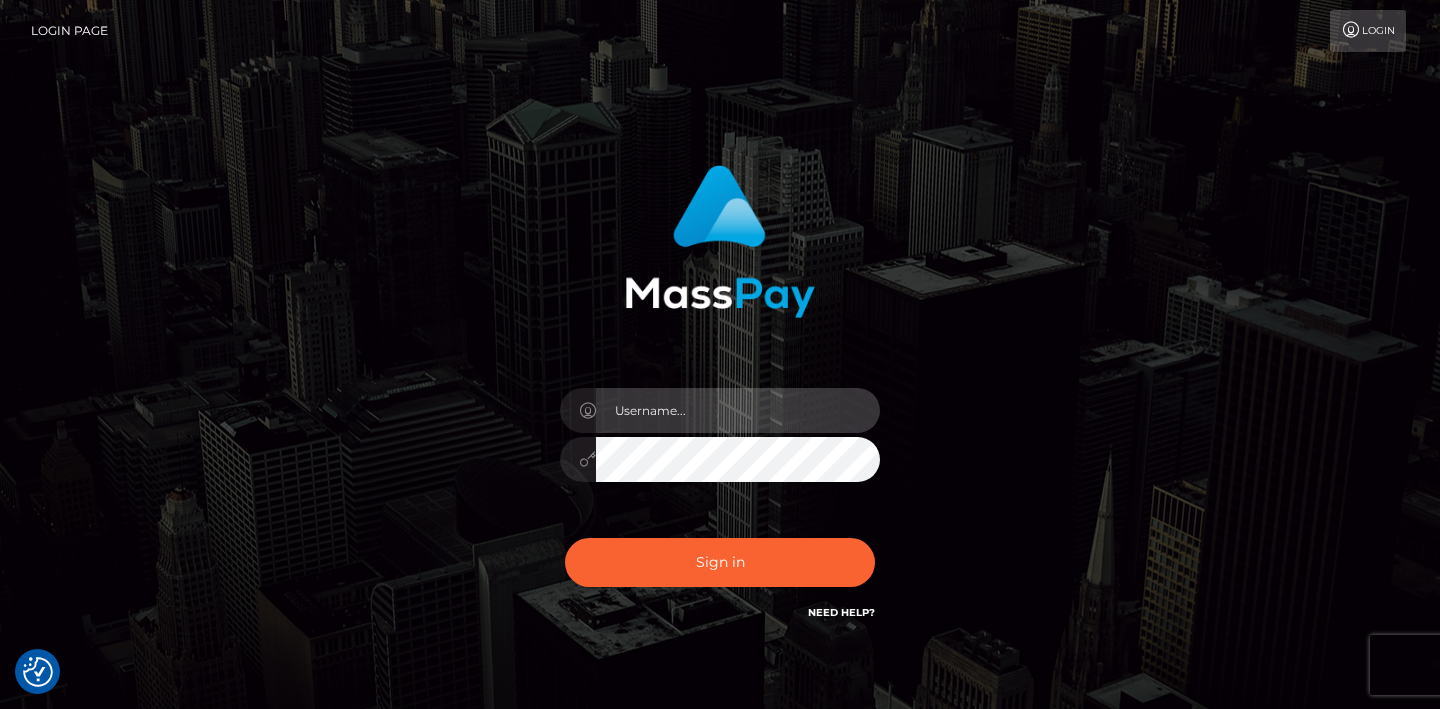 click at bounding box center [738, 410] 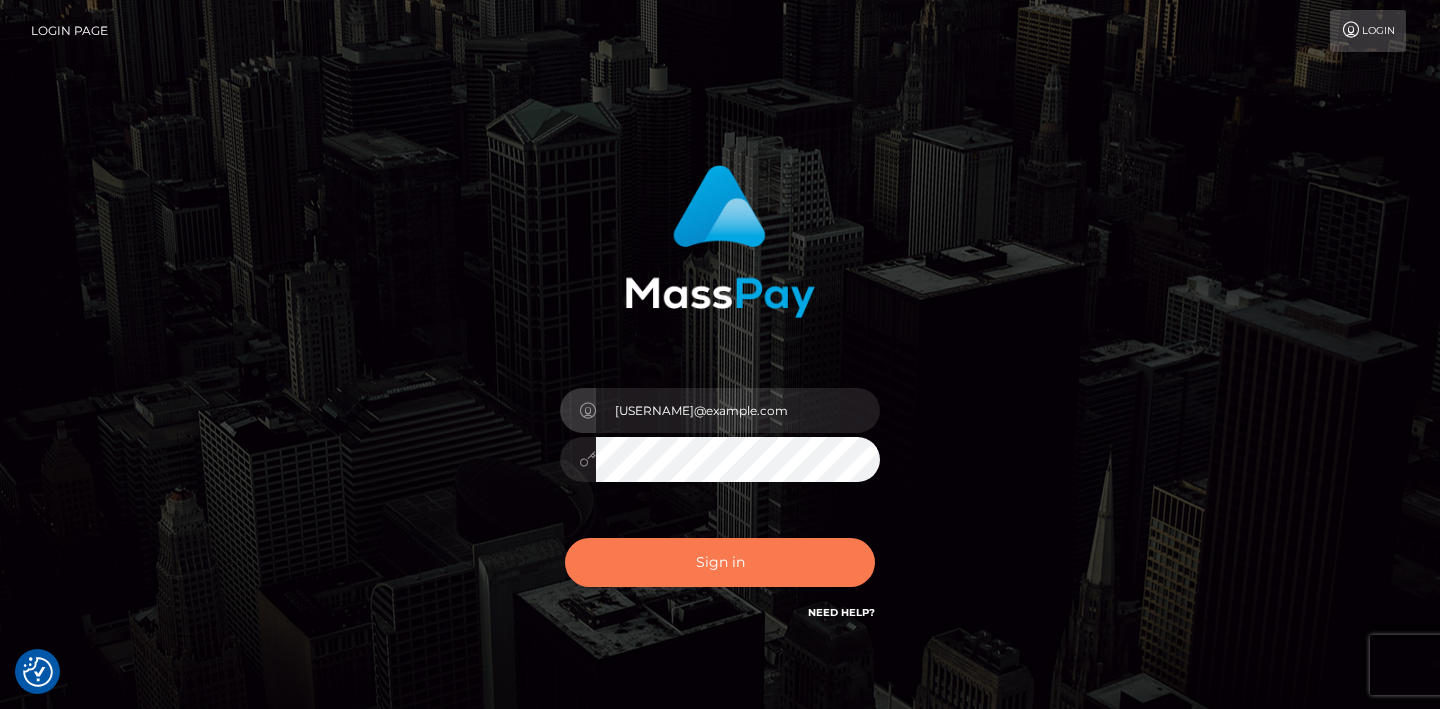 click on "Sign in" at bounding box center (720, 562) 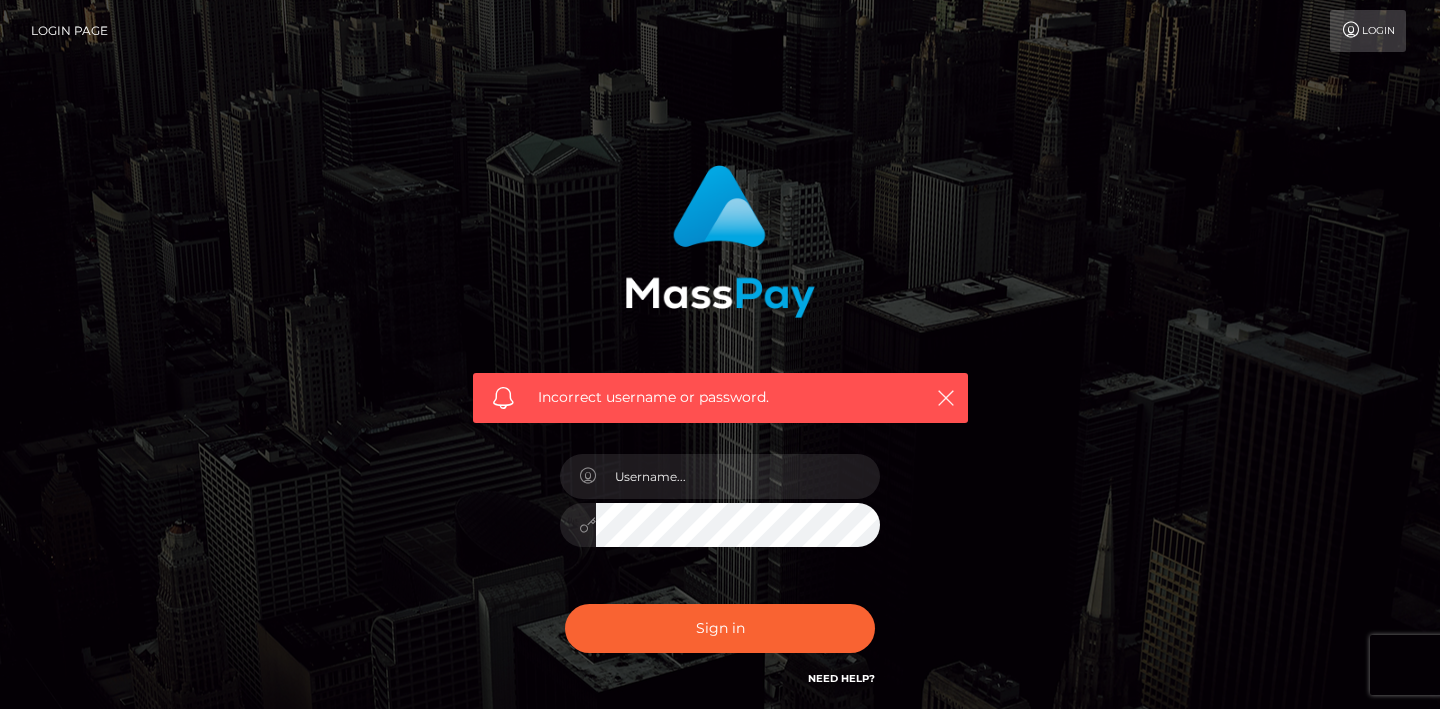 scroll, scrollTop: 0, scrollLeft: 0, axis: both 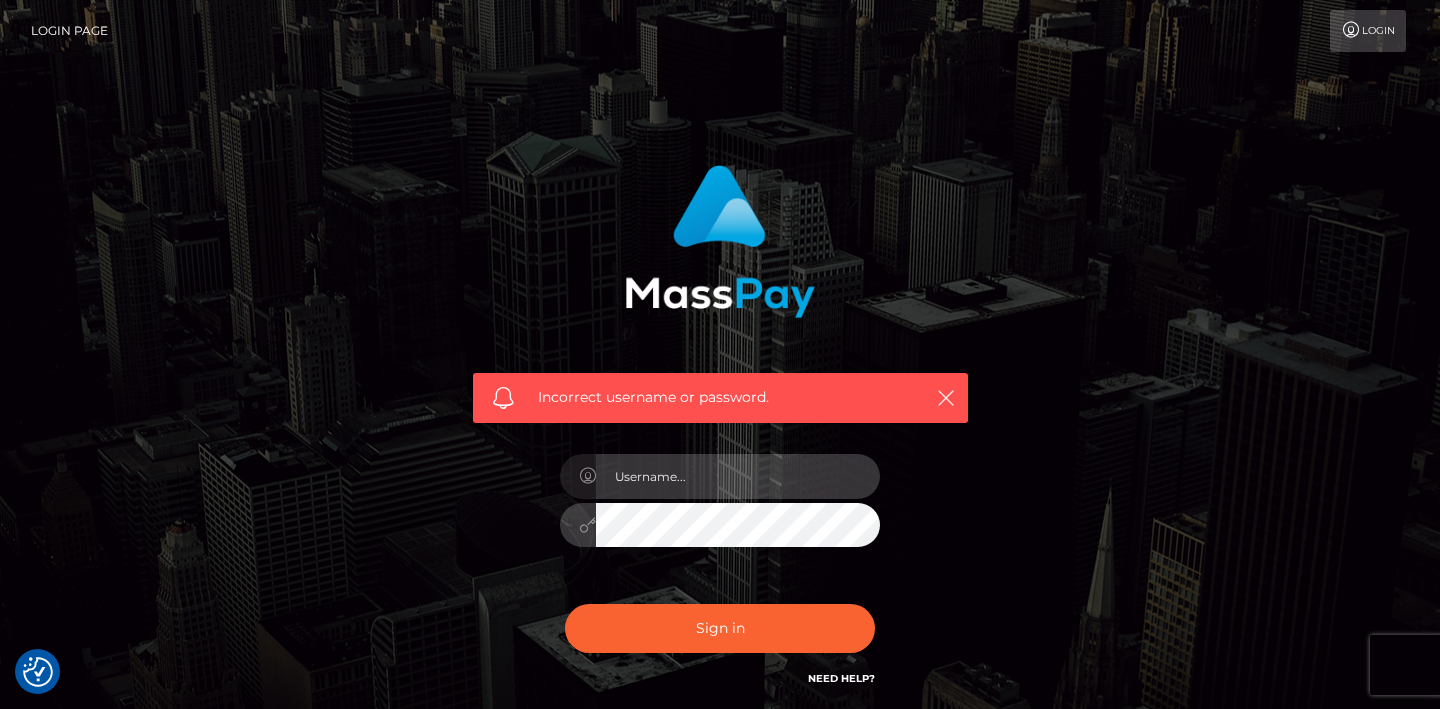 type on "[USERNAME]@example.com" 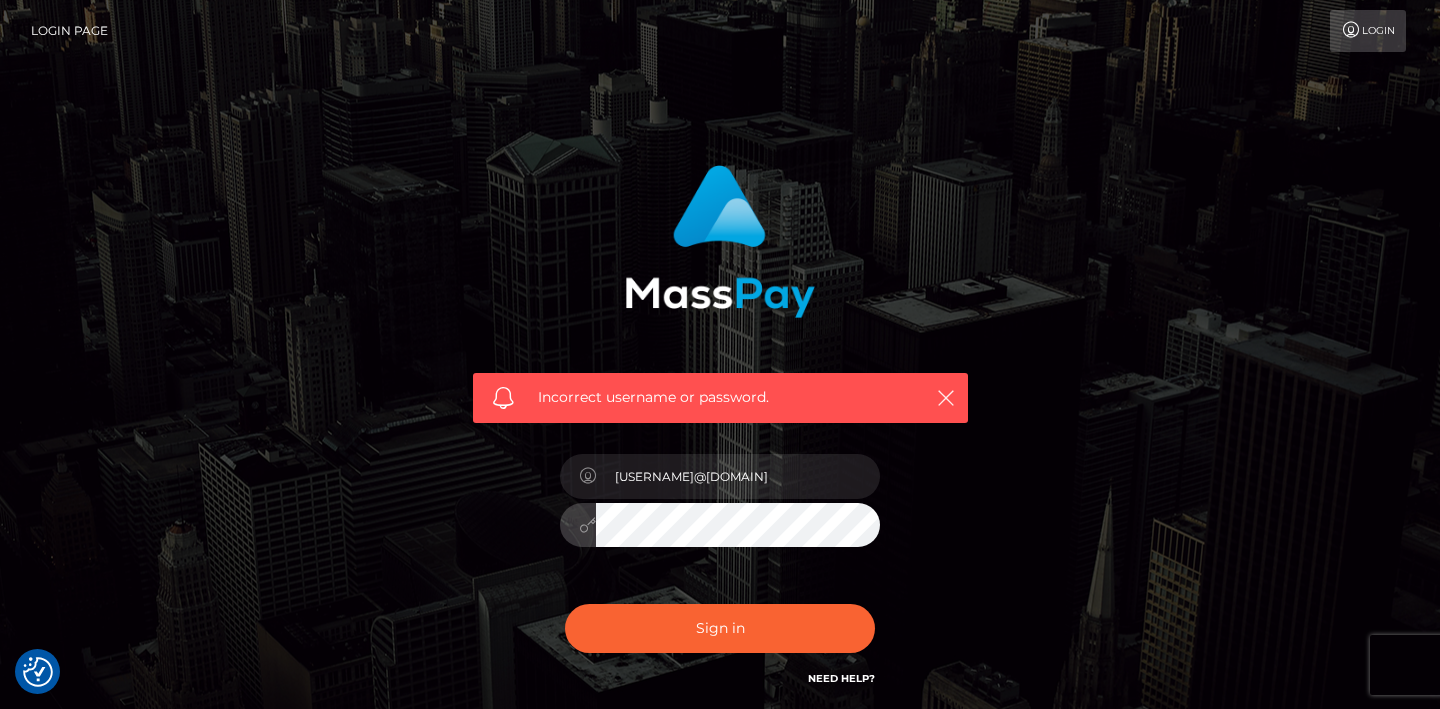 click at bounding box center (587, 525) 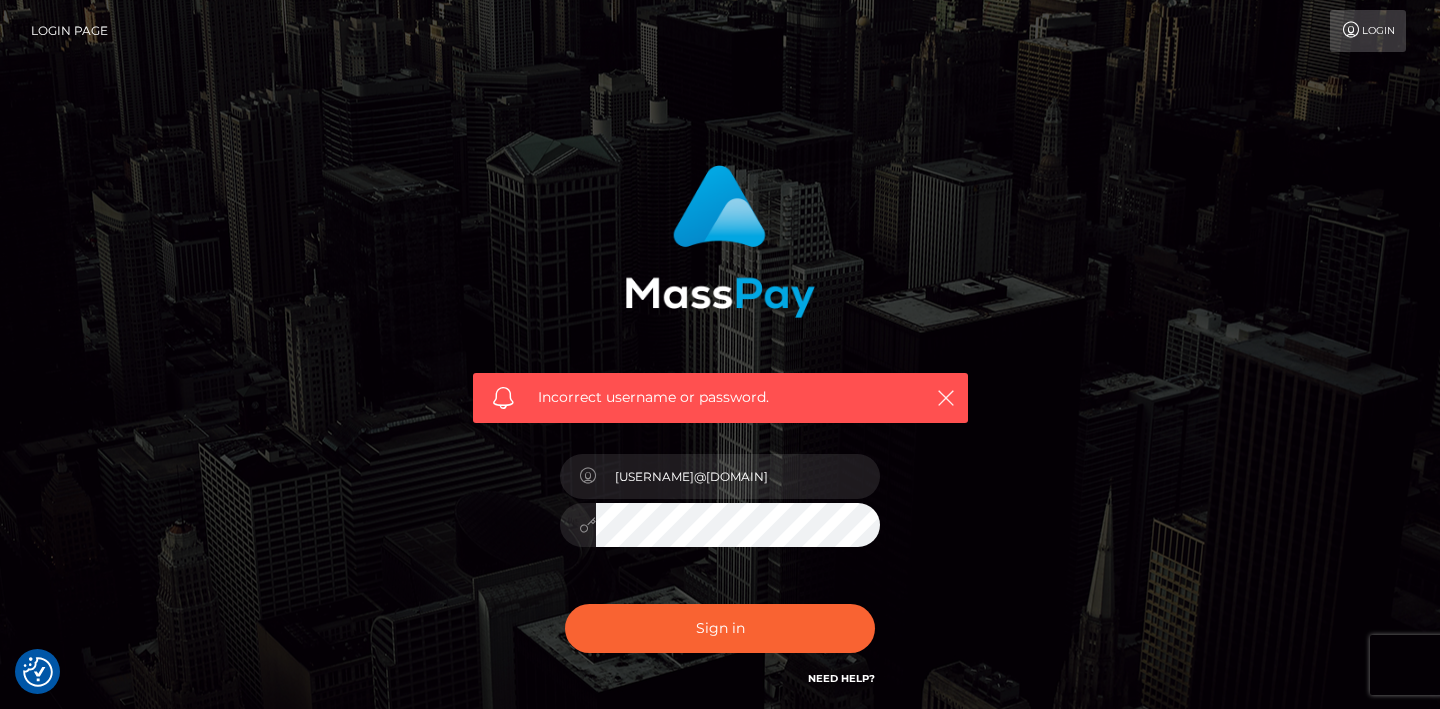 click on "Incorrect username or password.
[EMAIL]" at bounding box center (720, 437) 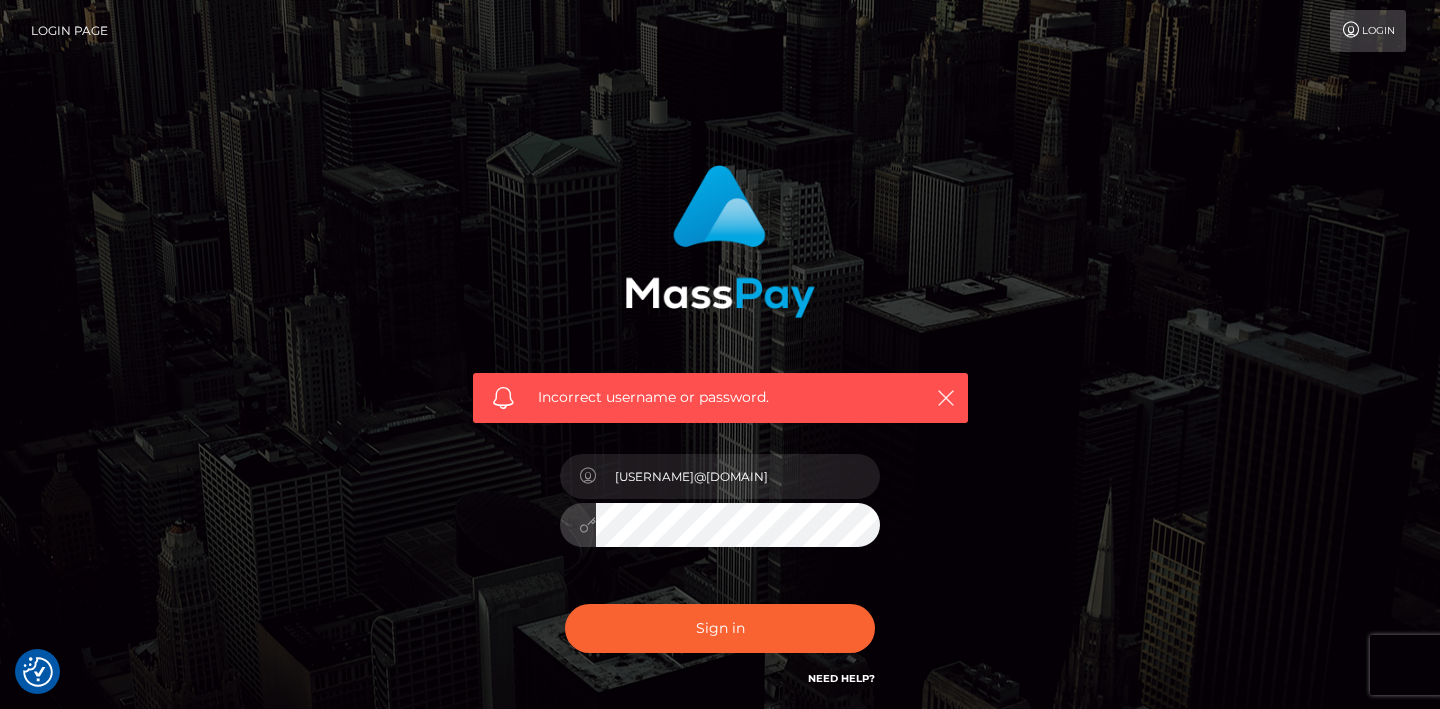 click on "Incorrect username or password.
[EMAIL]" at bounding box center [720, 427] 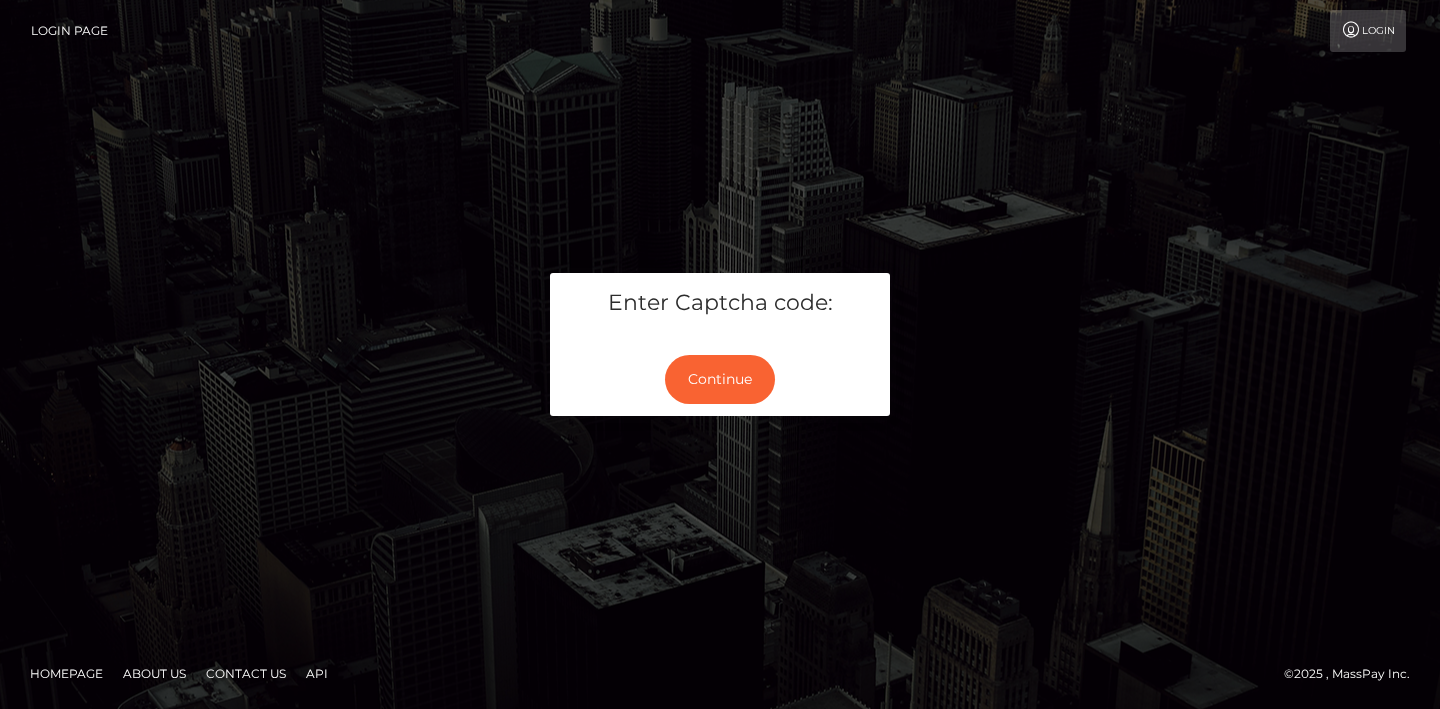 scroll, scrollTop: 0, scrollLeft: 0, axis: both 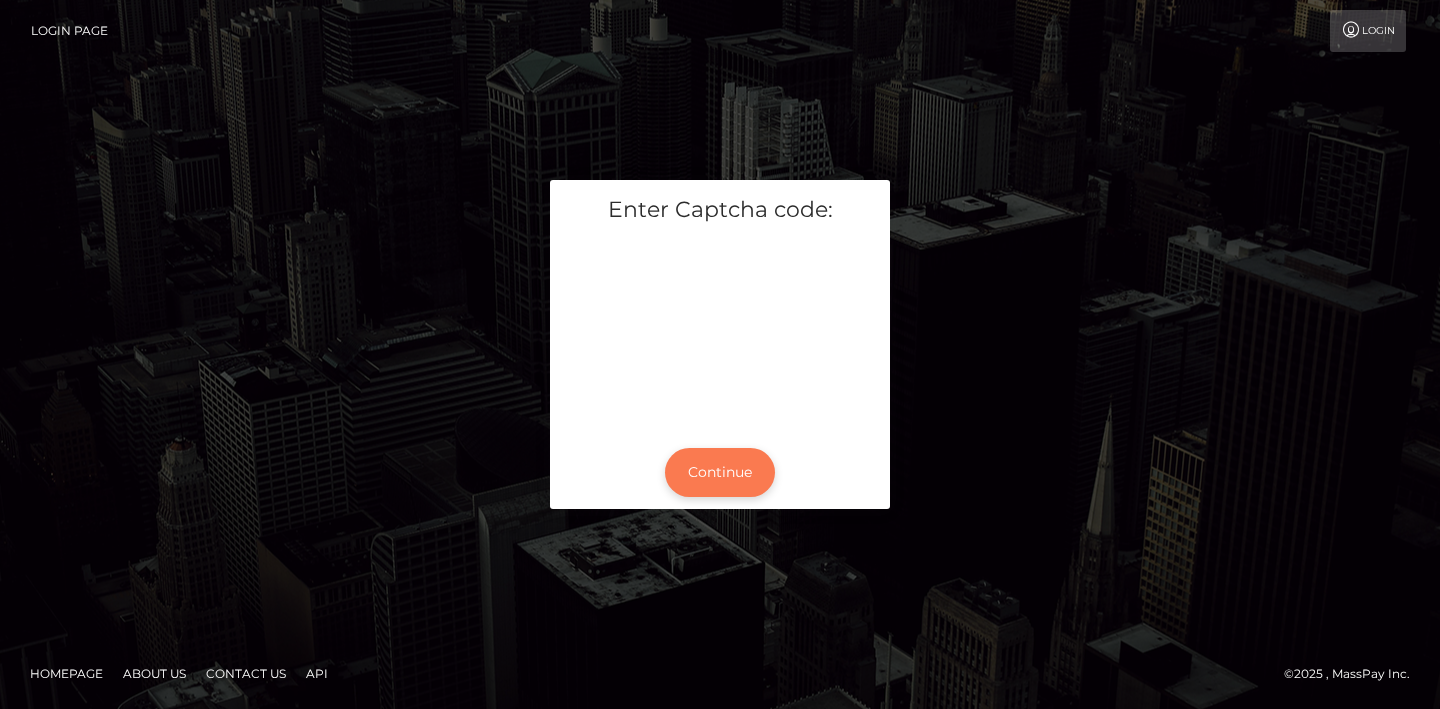 click on "Continue" at bounding box center [720, 472] 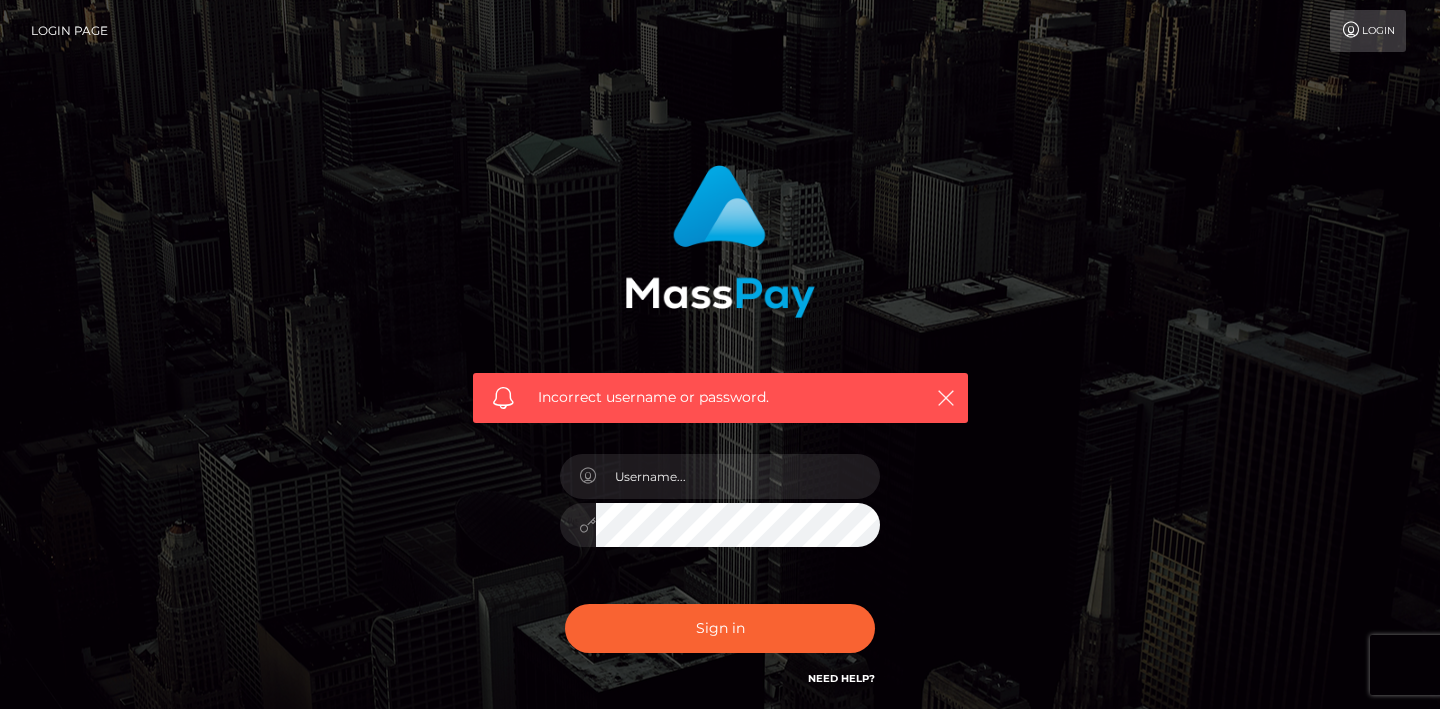 scroll, scrollTop: 0, scrollLeft: 0, axis: both 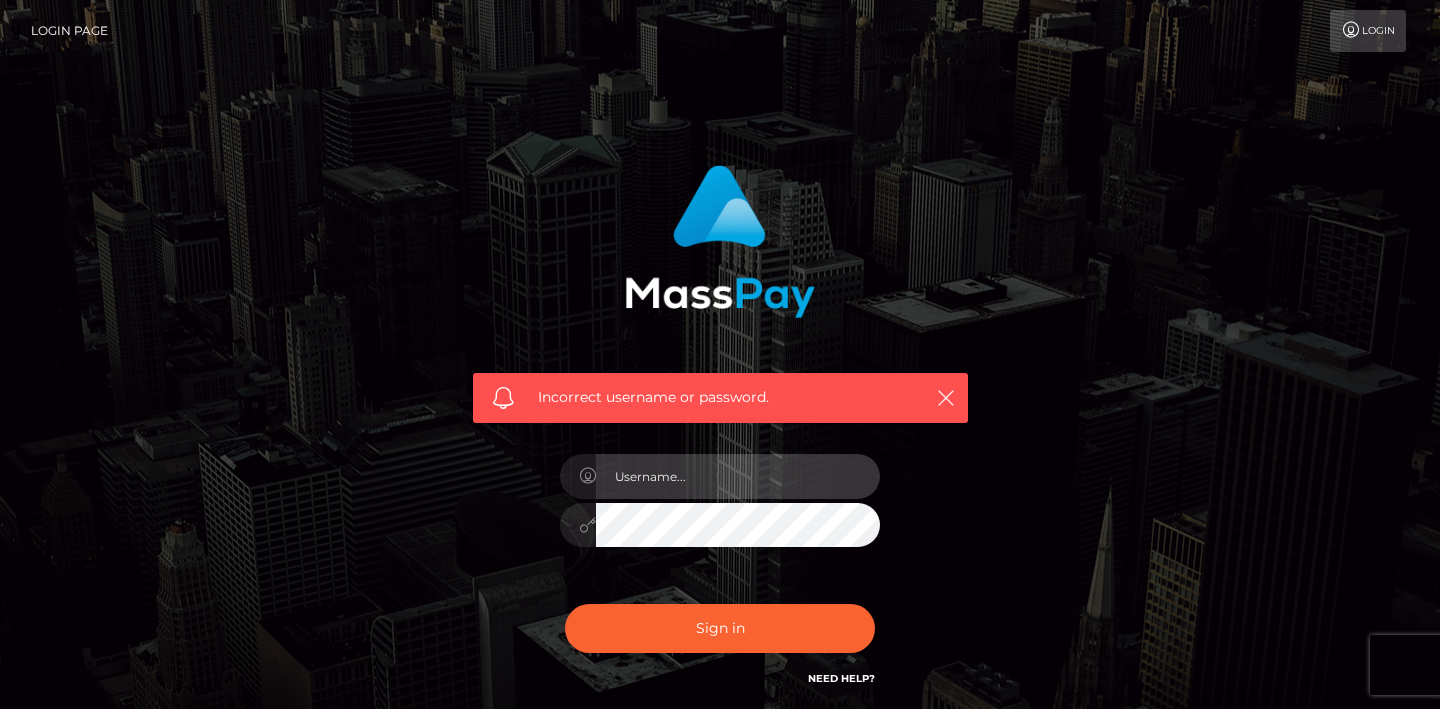 type on "[EMAIL]" 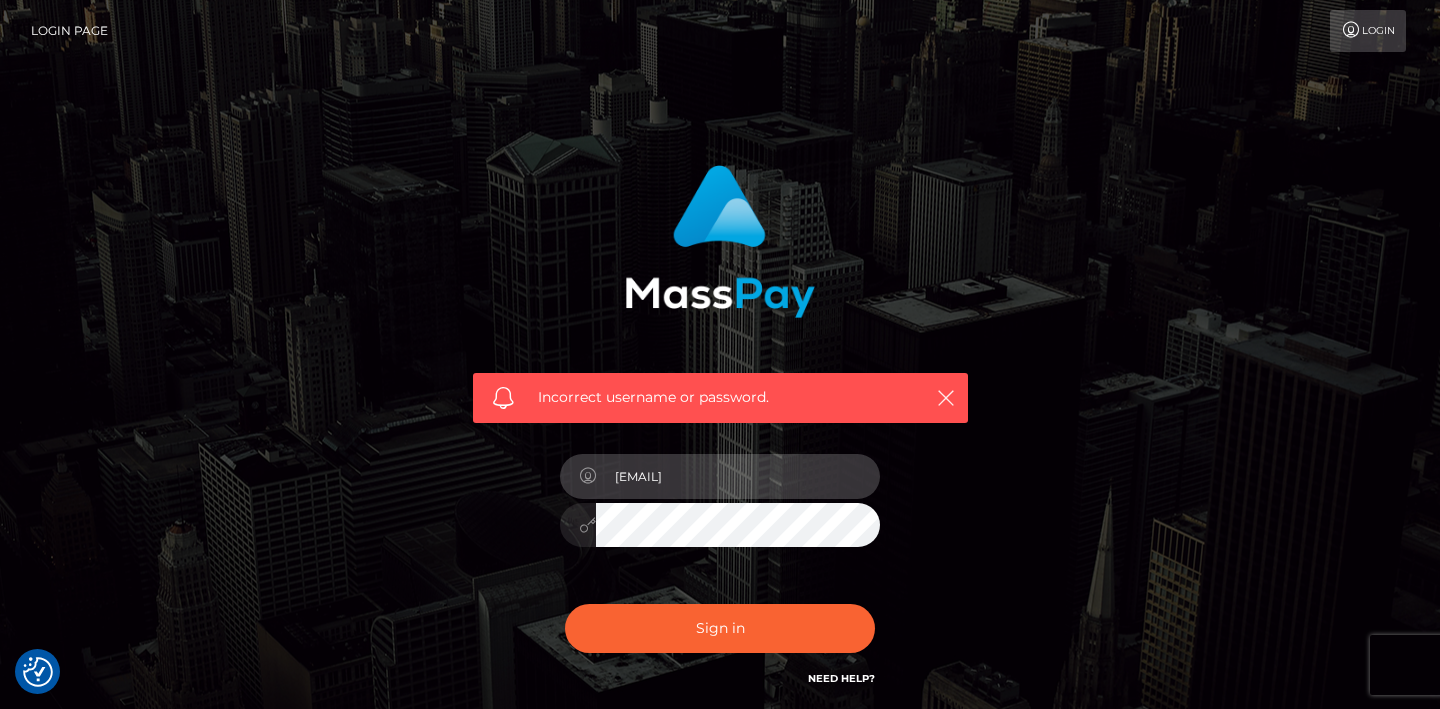 checkbox on "true" 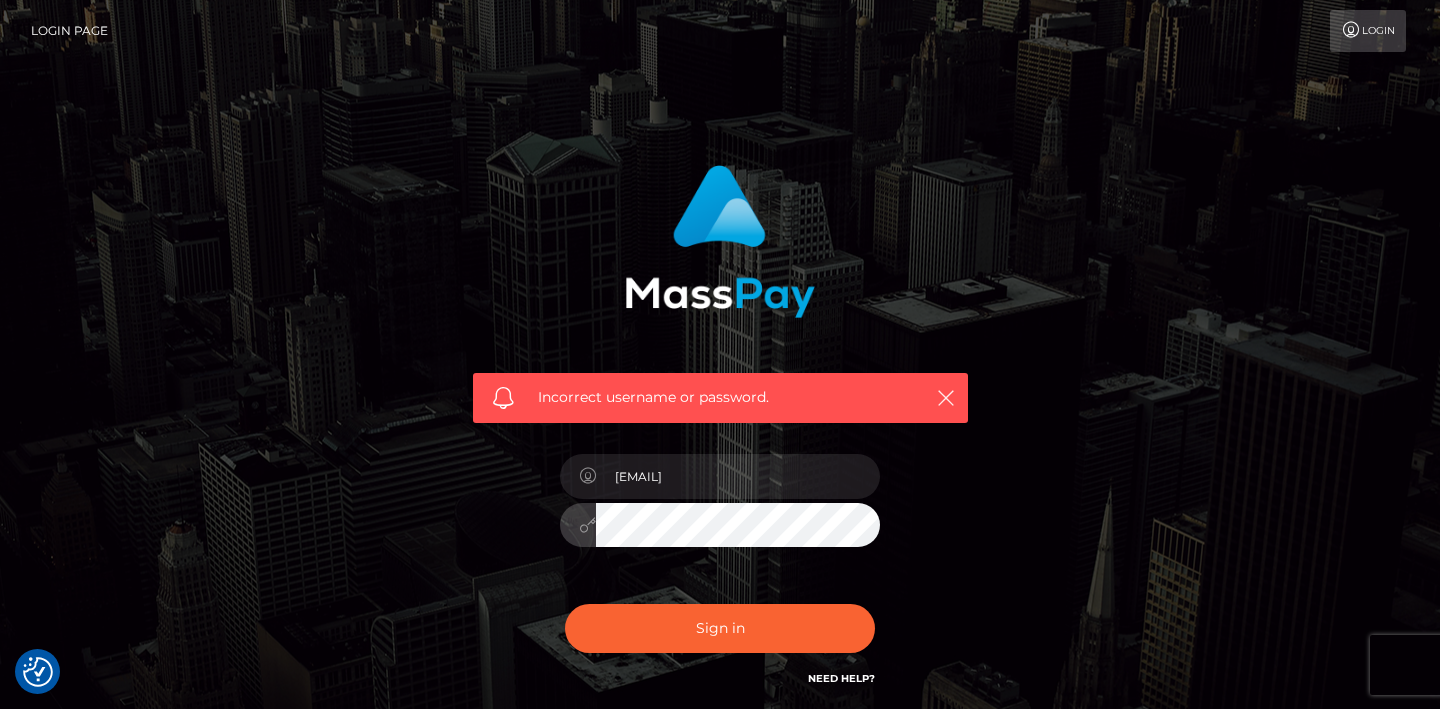 click on "Incorrect username or password.
[EMAIL]" at bounding box center [720, 437] 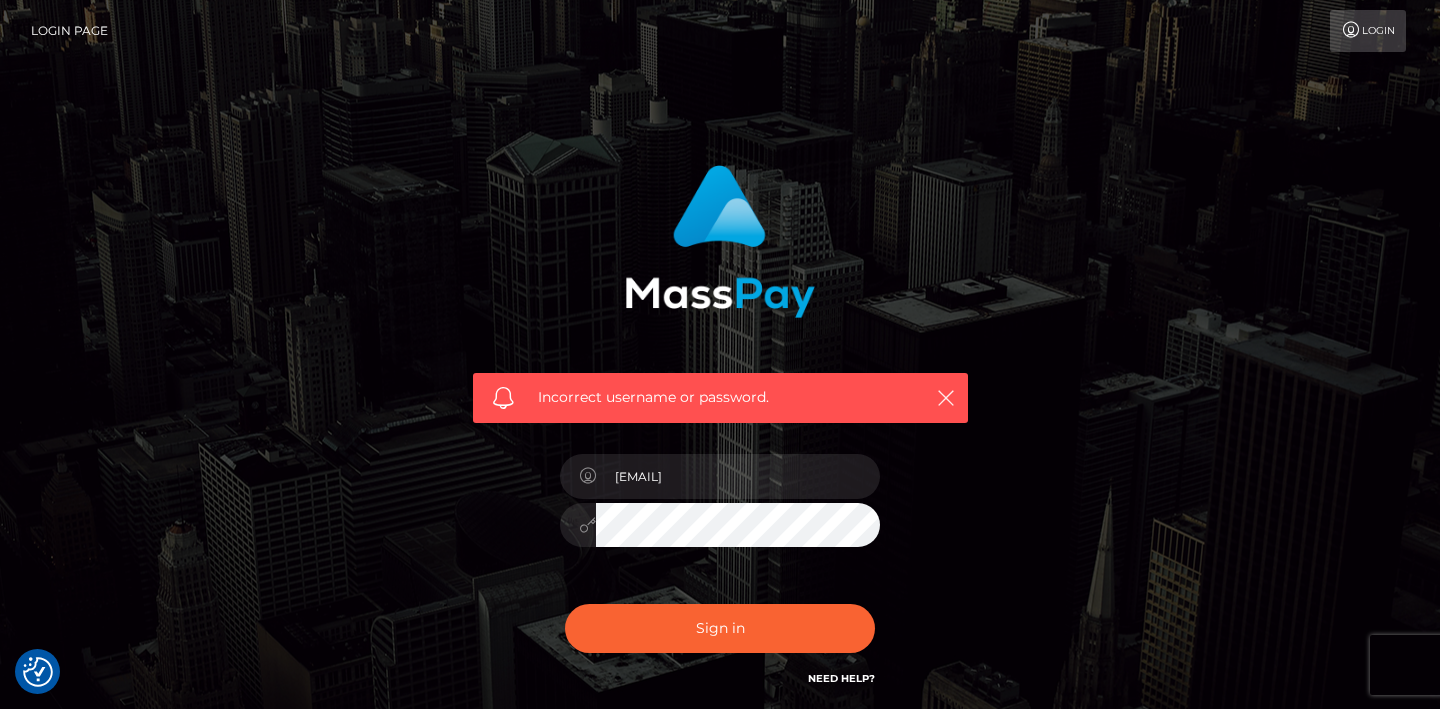click on "Incorrect username or password.
[EMAIL]" at bounding box center [720, 437] 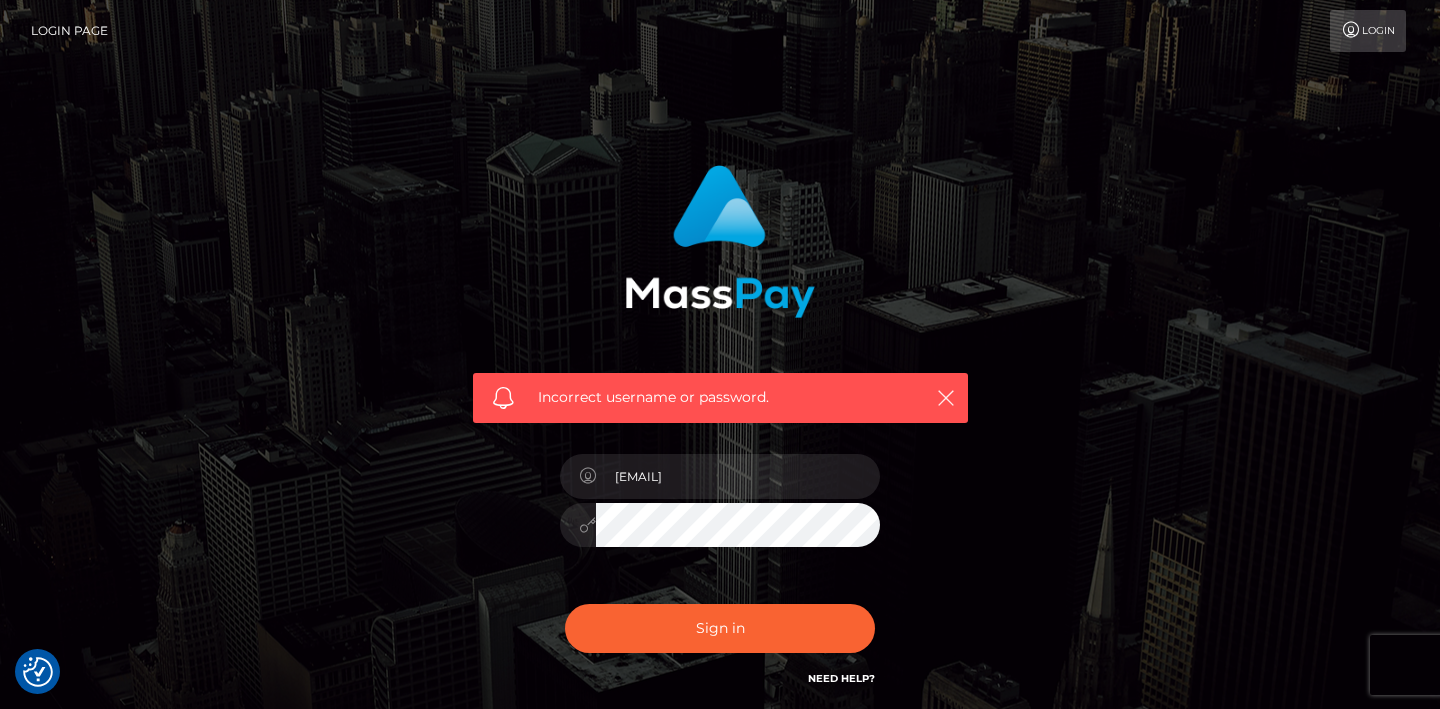 click on "Need
Help?" at bounding box center [841, 678] 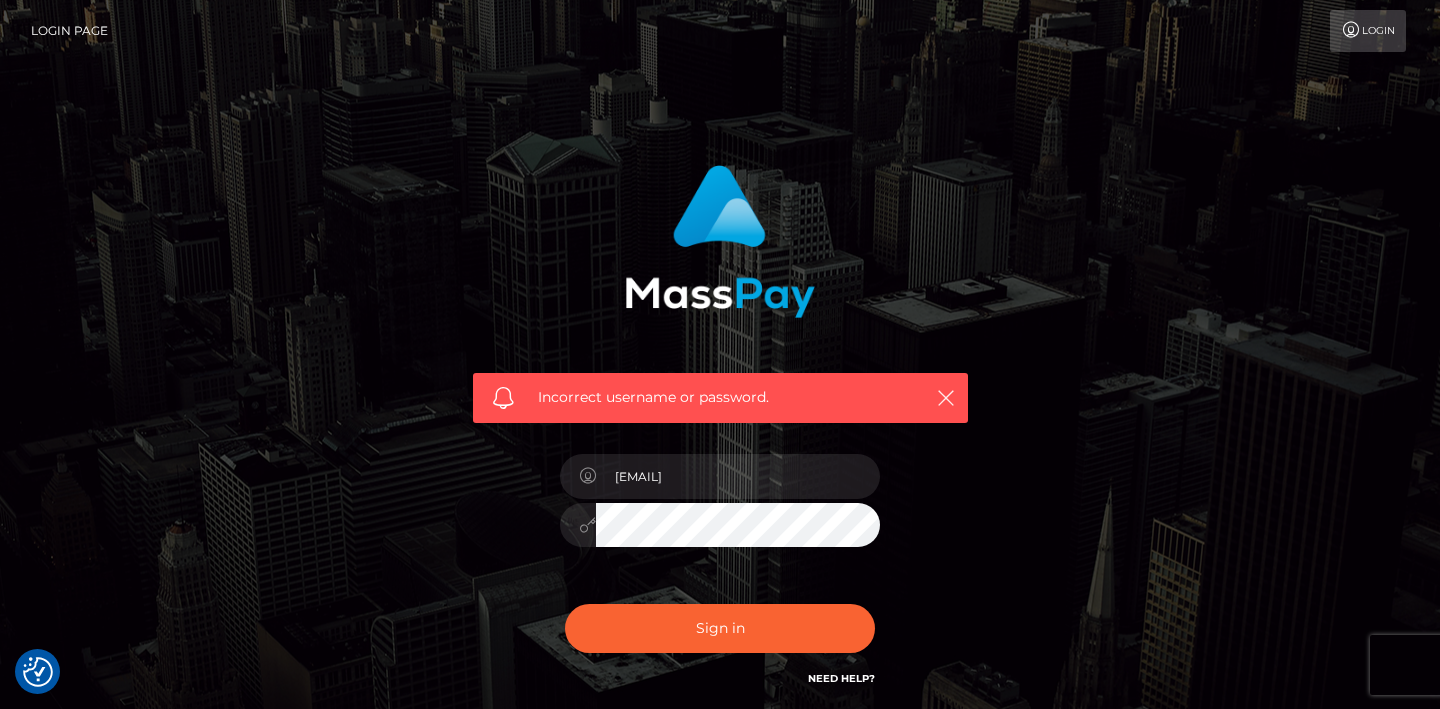 click on "Incorrect username or password.
keeleysparx@gmail.com" at bounding box center [720, 427] 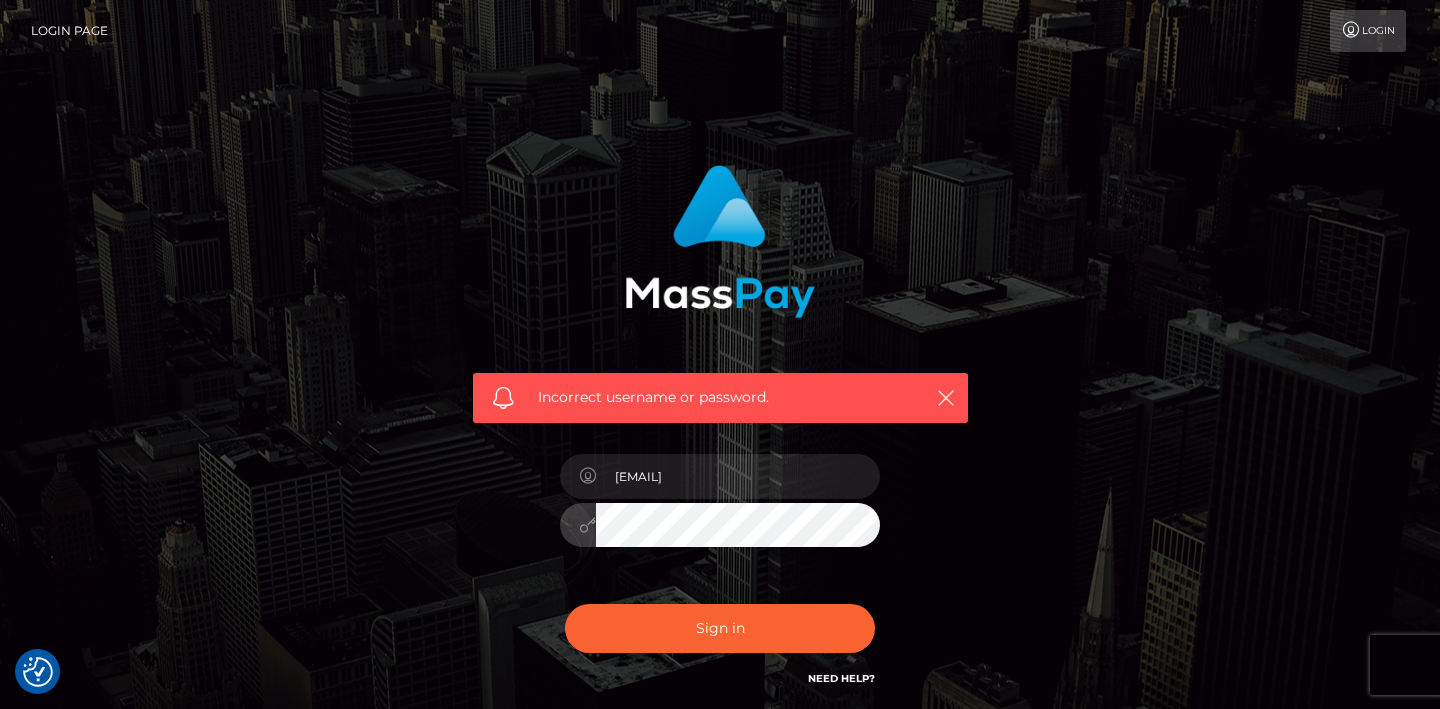click on "Incorrect username or password.
keeleysparx@gmail.com" at bounding box center (720, 437) 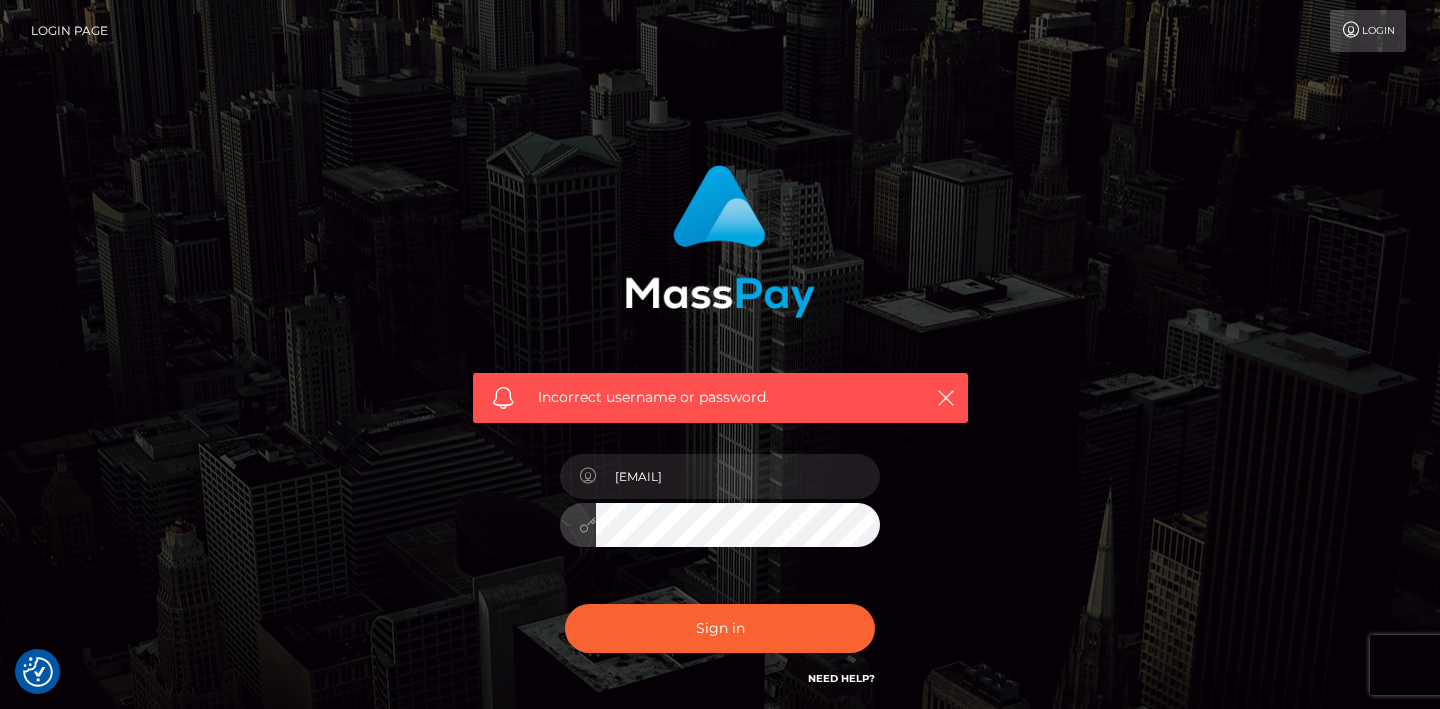 click on "Sign in" at bounding box center [720, 628] 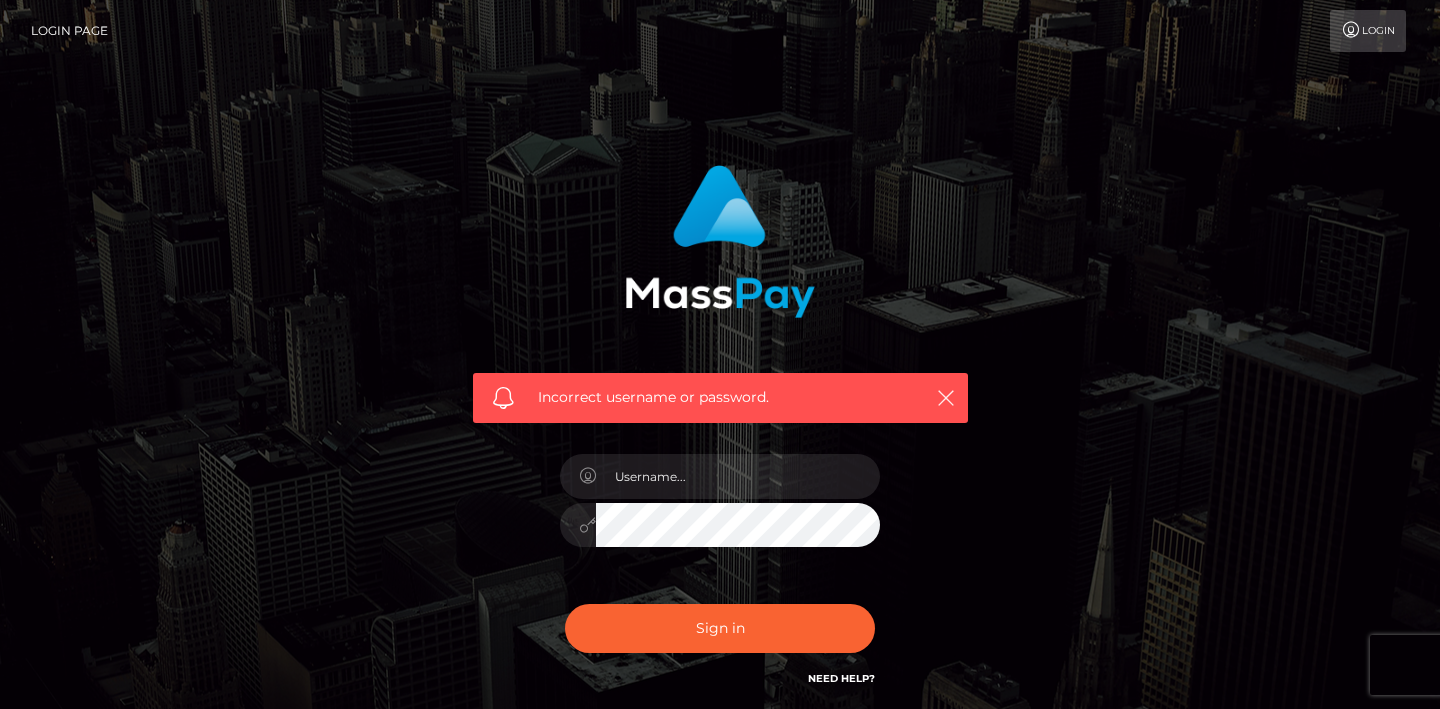 scroll, scrollTop: 0, scrollLeft: 0, axis: both 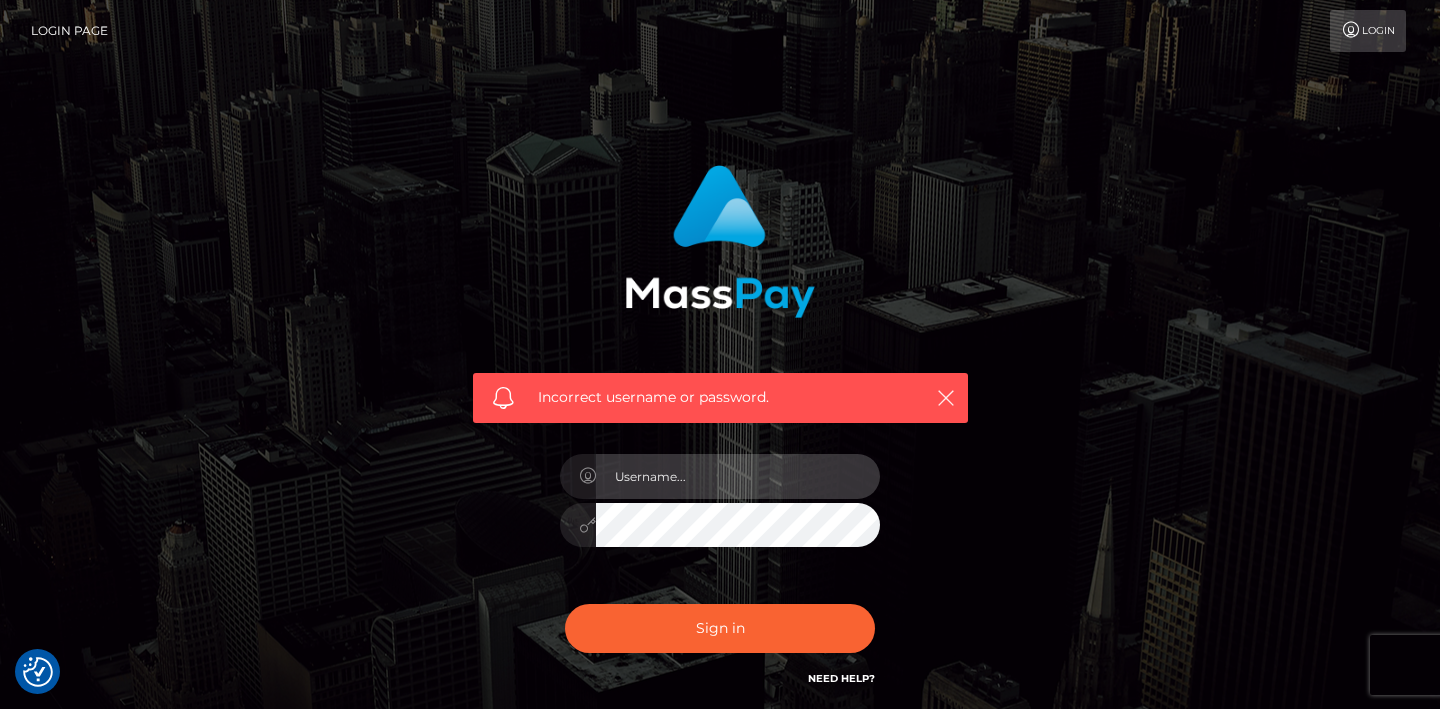 type on "[USERNAME]@example.com" 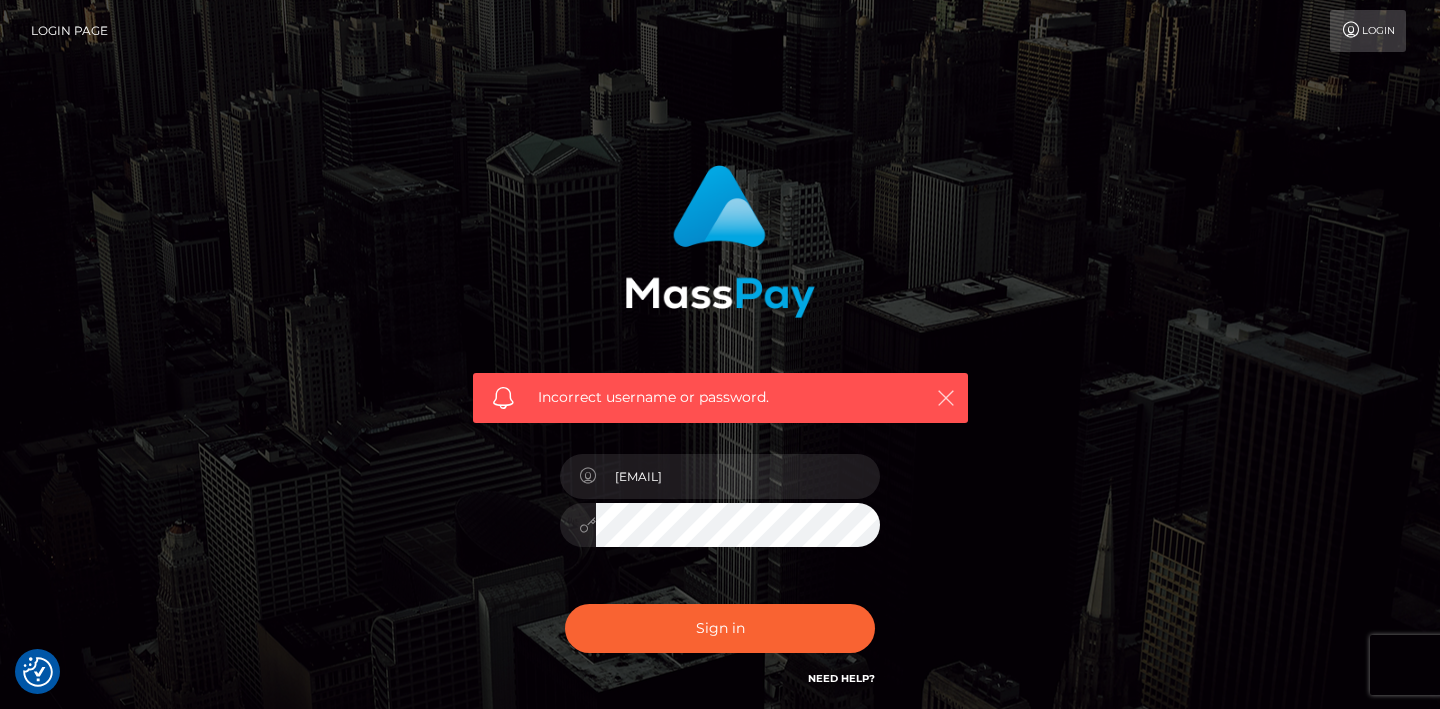 click at bounding box center (946, 398) 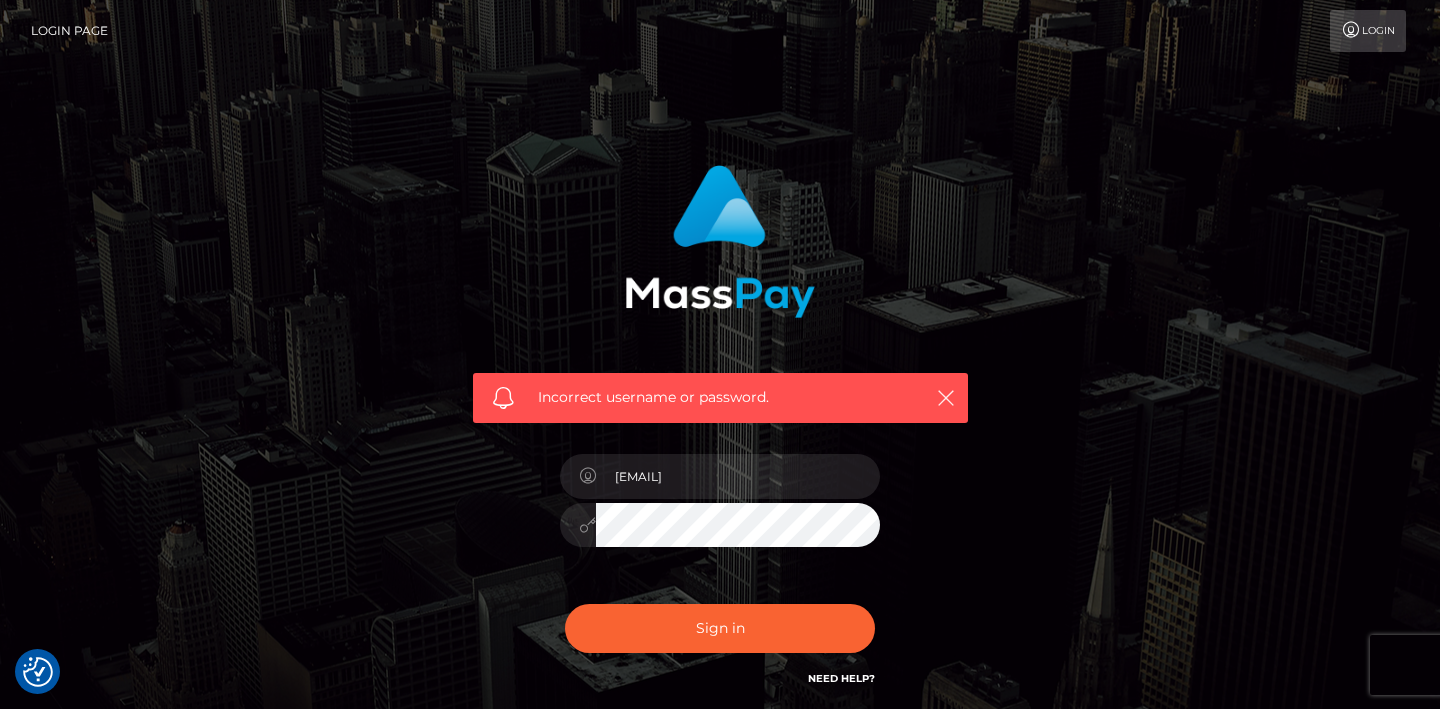 click on "Incorrect username or password." at bounding box center [720, 398] 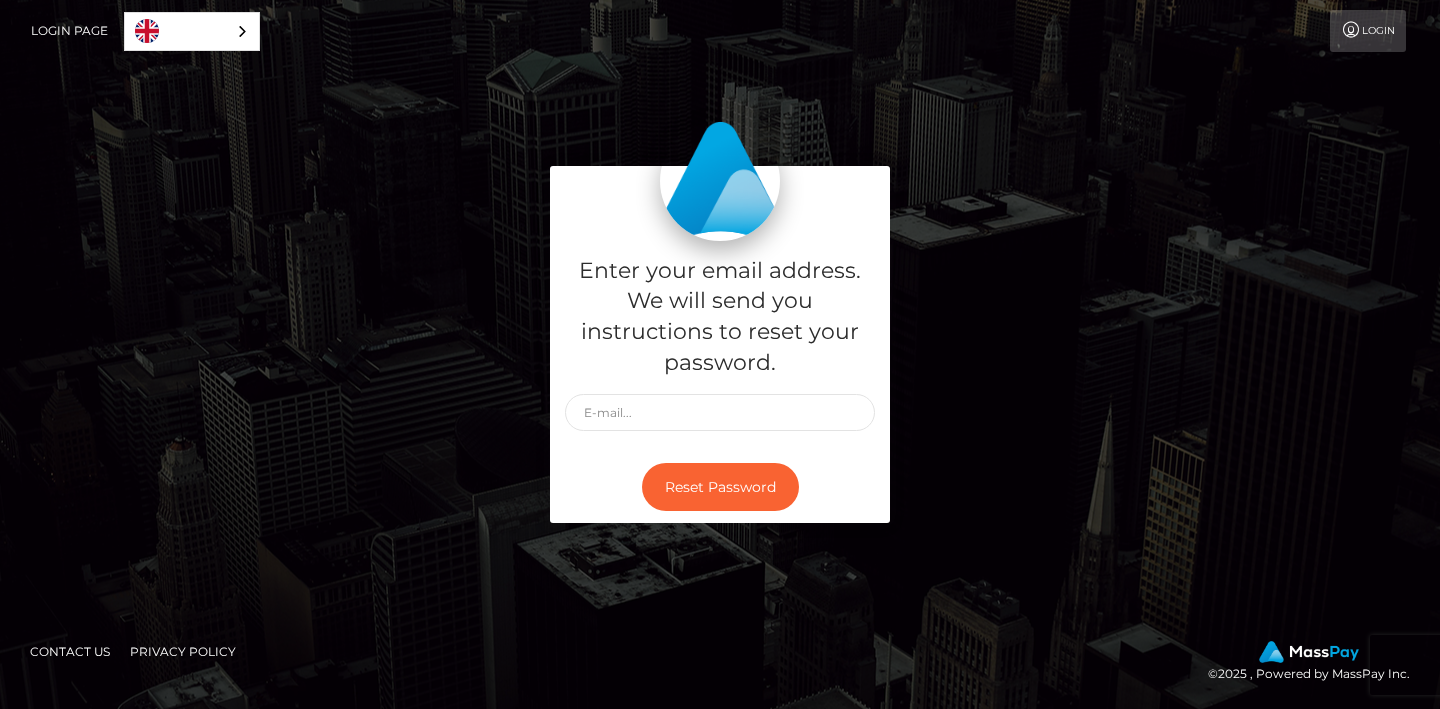 scroll, scrollTop: 0, scrollLeft: 0, axis: both 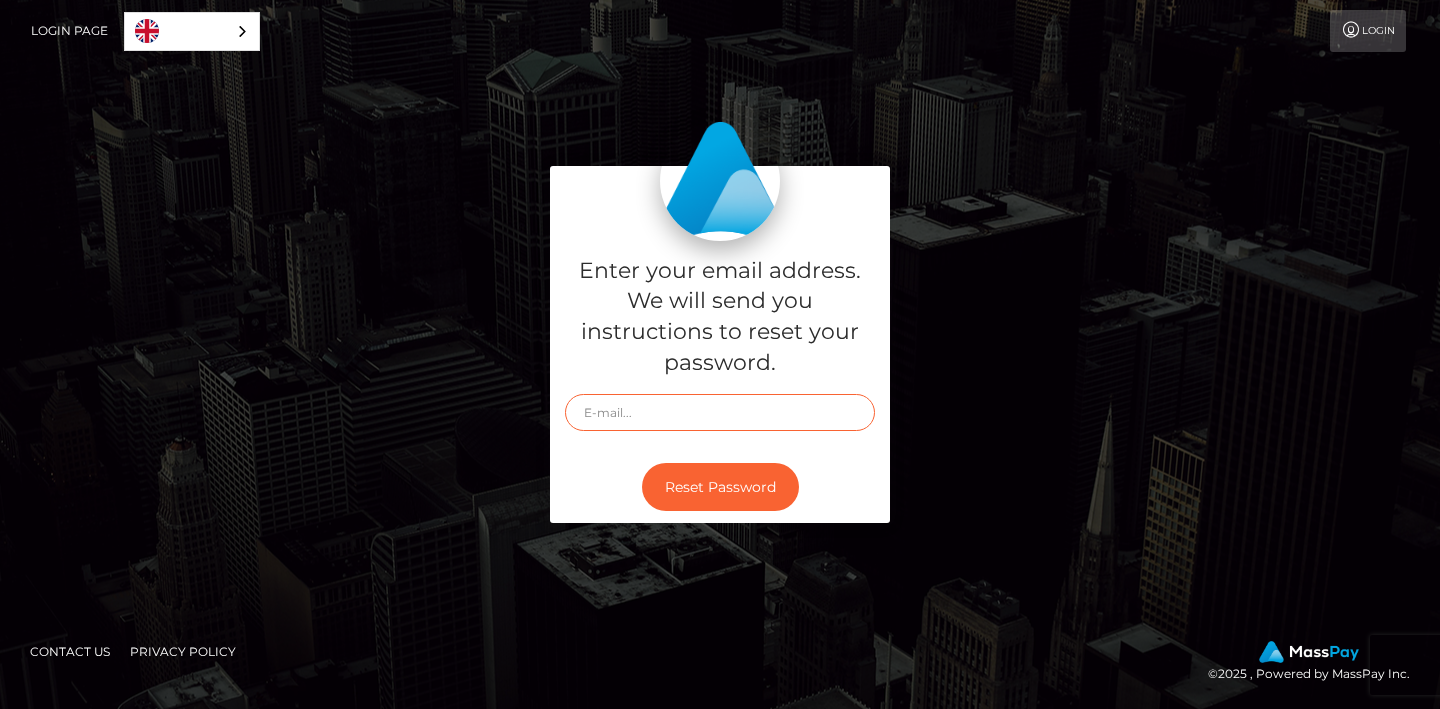 click at bounding box center (720, 412) 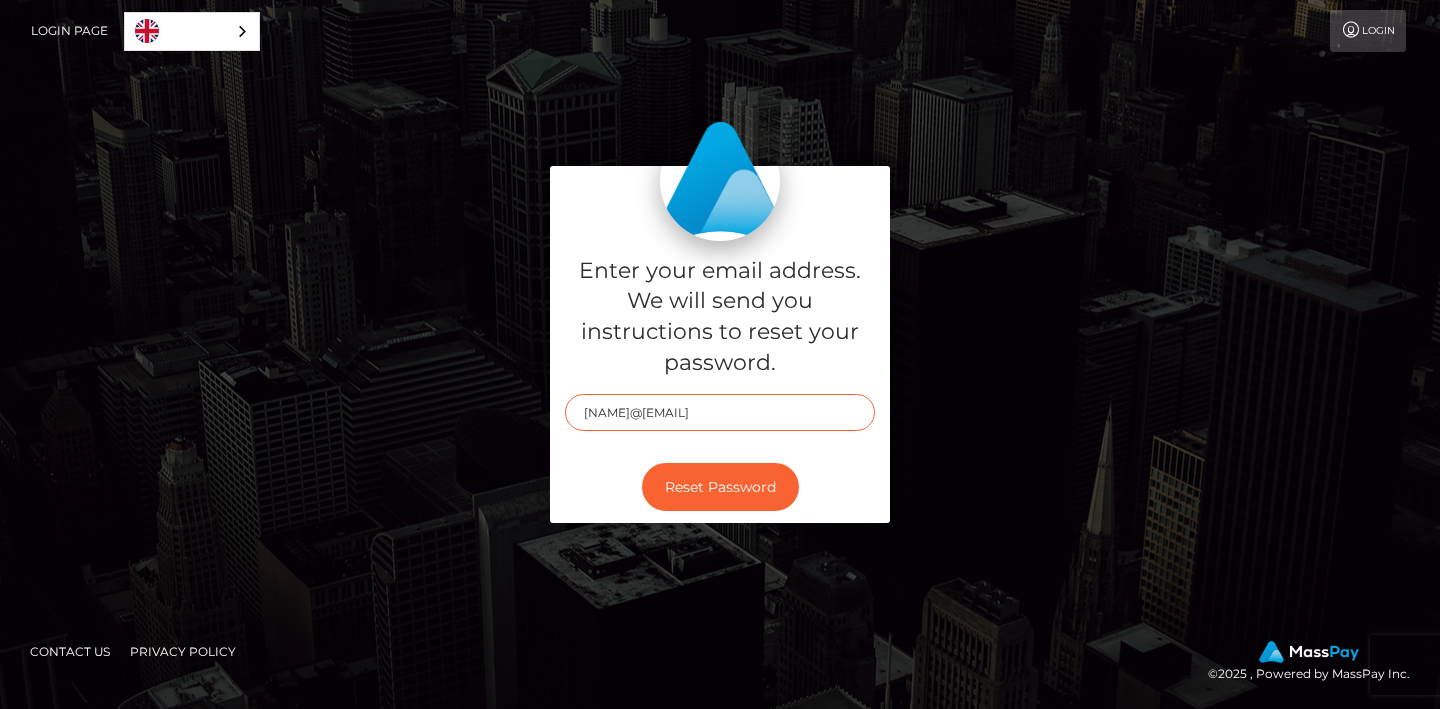 type on "[USERNAME]@example.com" 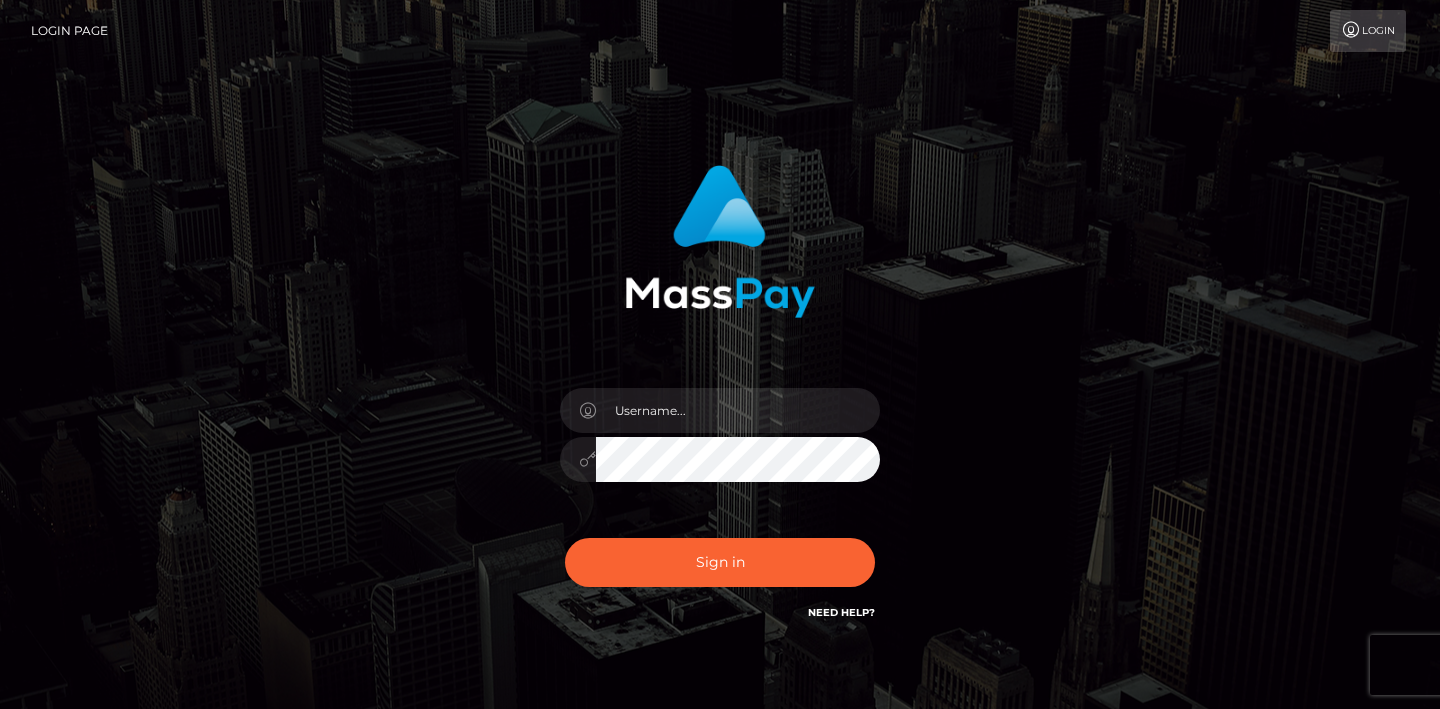 scroll, scrollTop: 0, scrollLeft: 0, axis: both 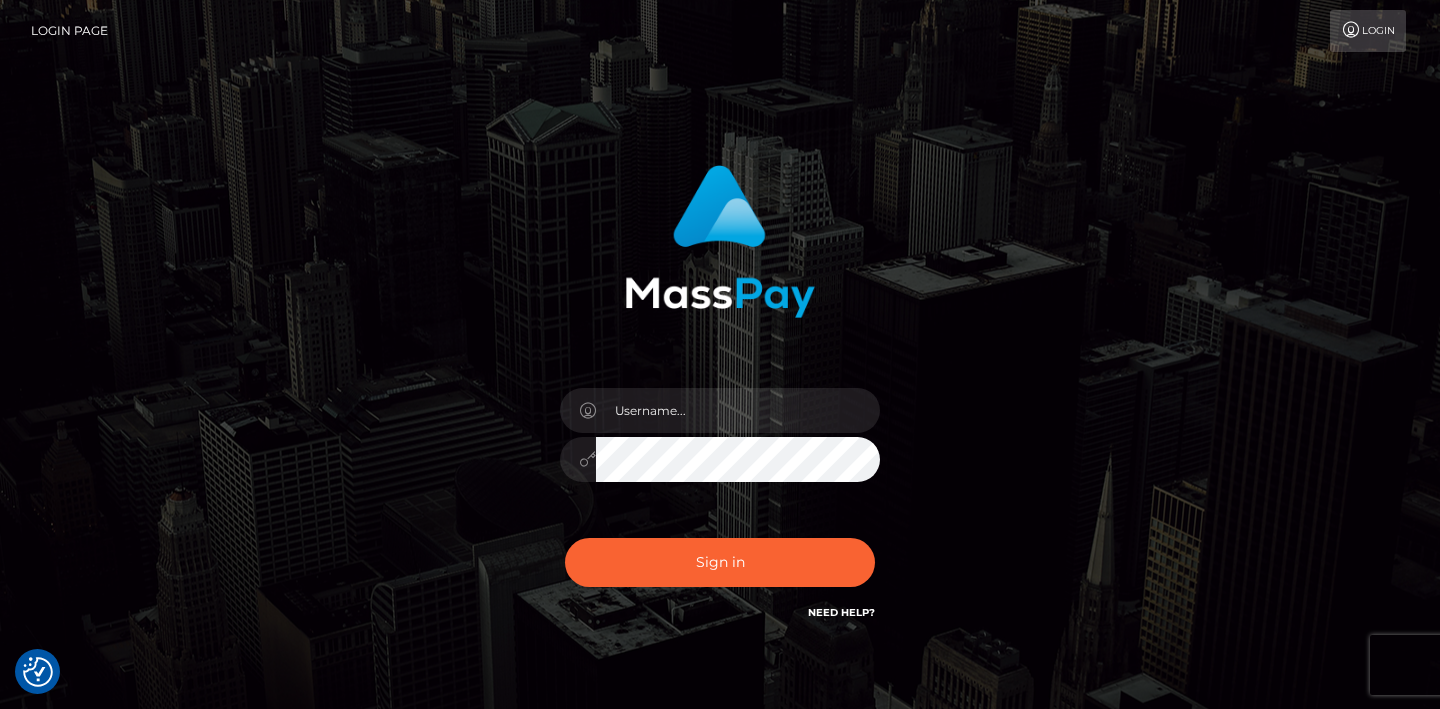 checkbox on "true" 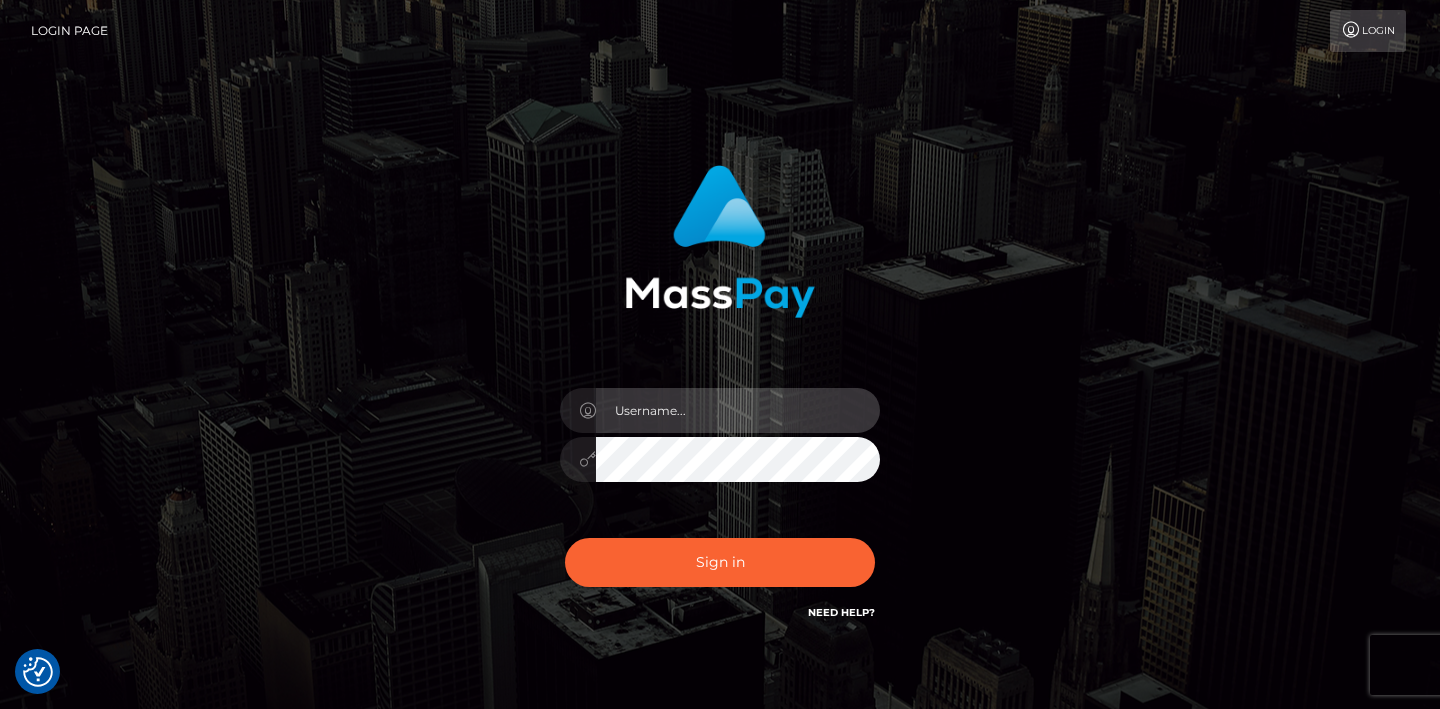 click at bounding box center [738, 410] 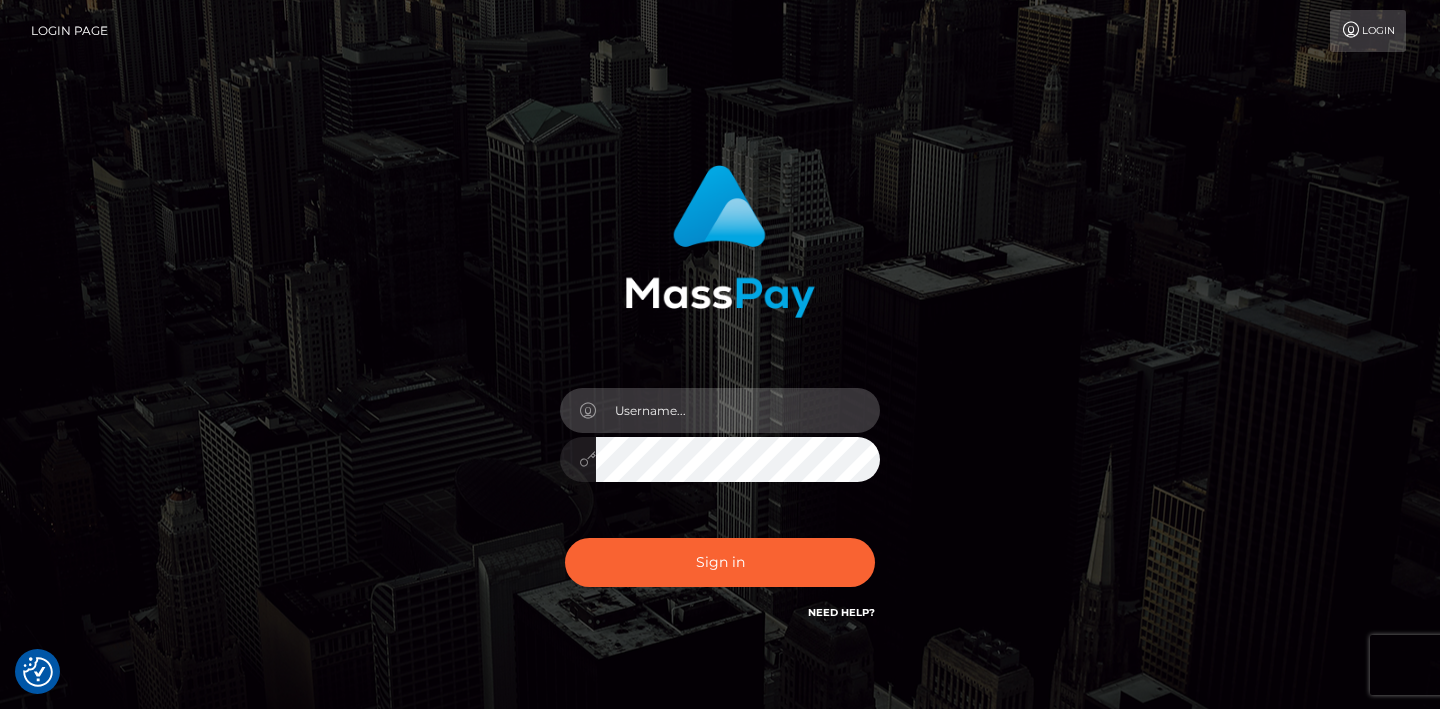 type on "[EMAIL]" 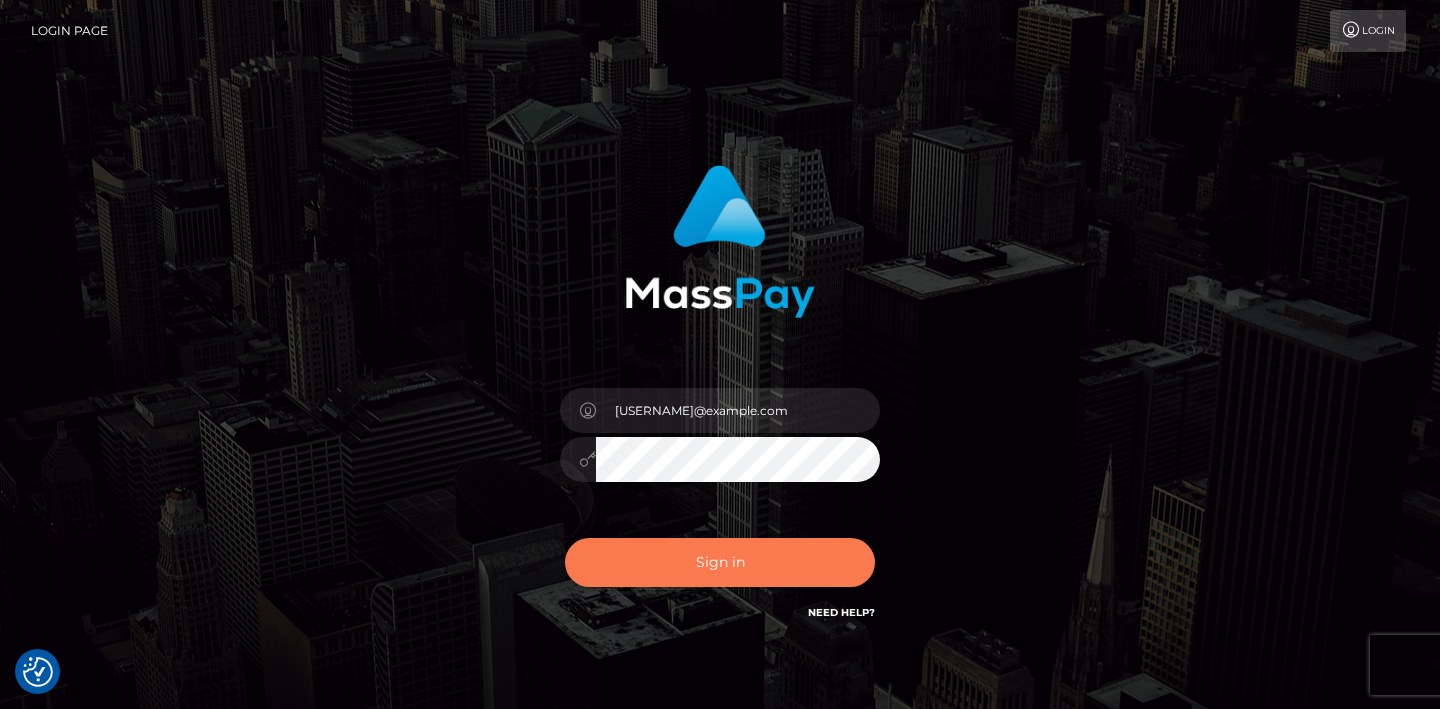 click on "Sign in" at bounding box center (720, 562) 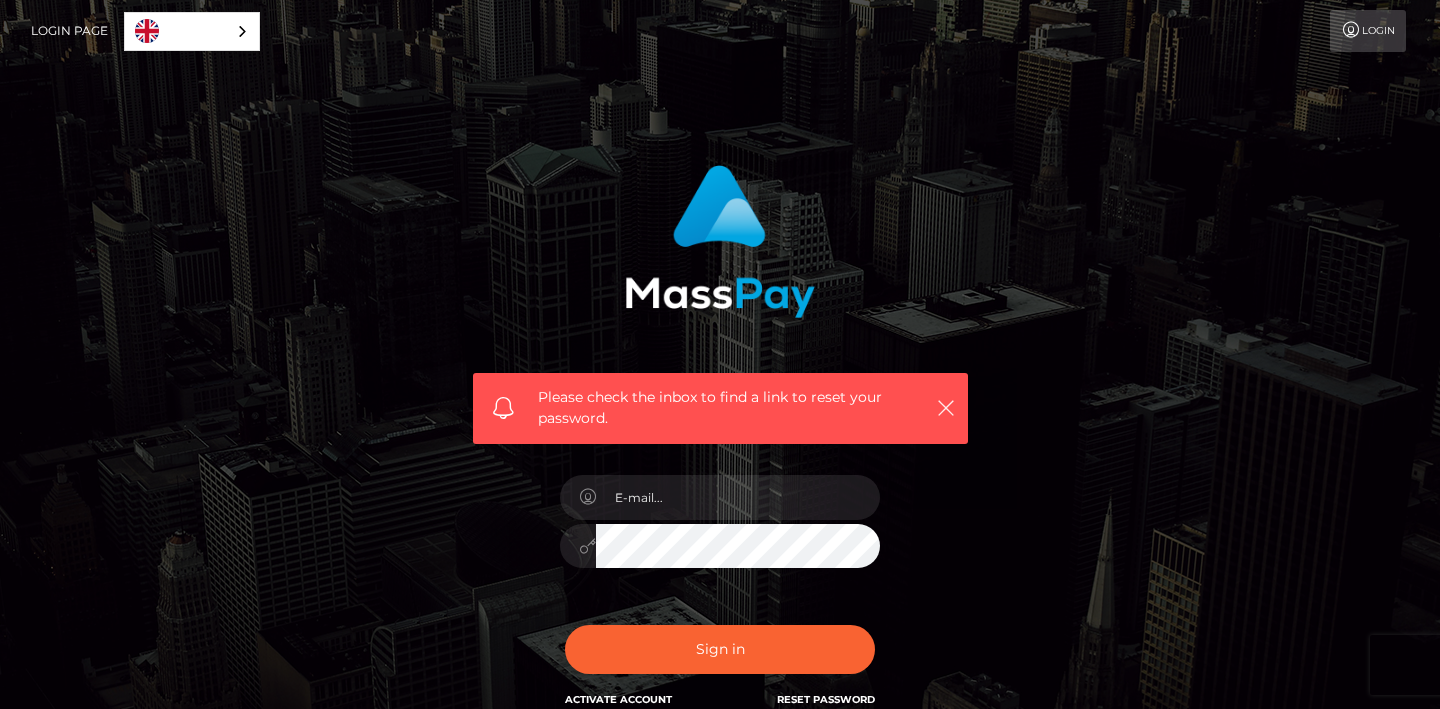 scroll, scrollTop: 0, scrollLeft: 0, axis: both 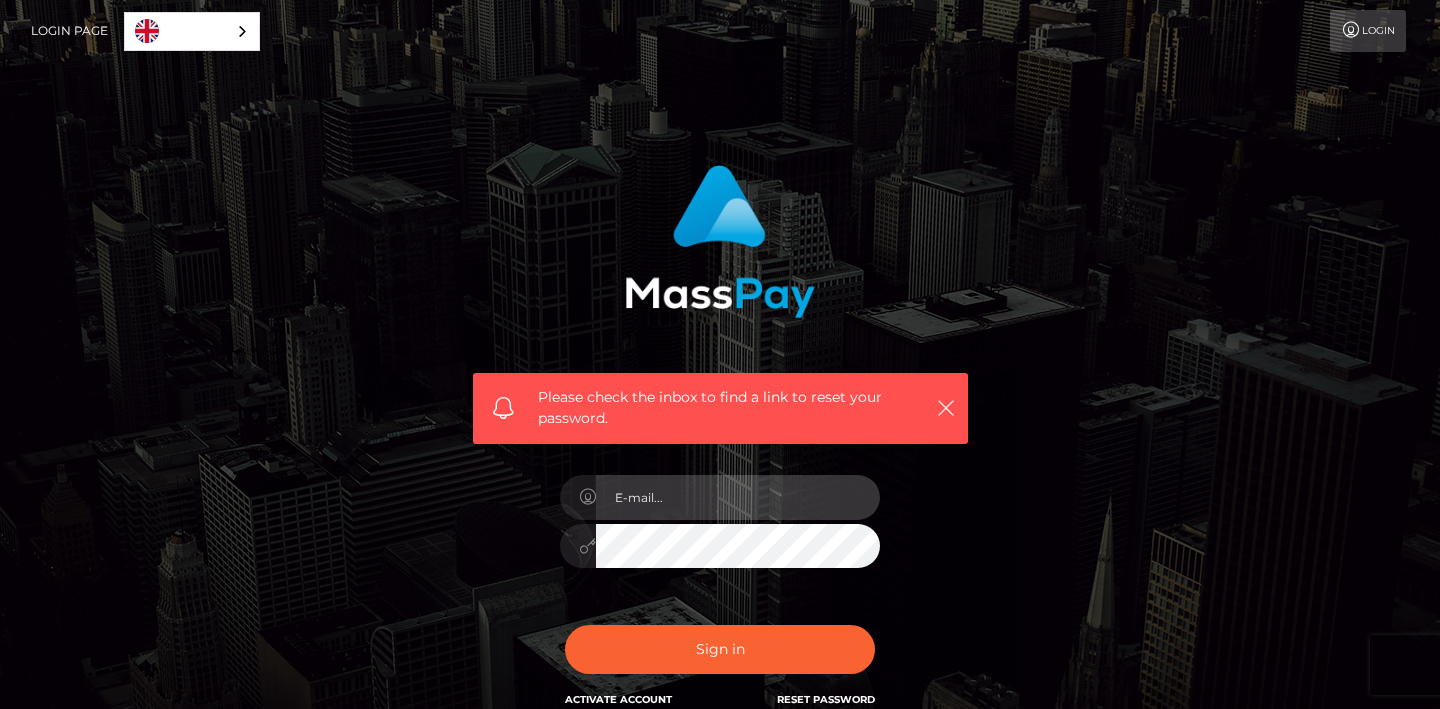 type on "[EMAIL]" 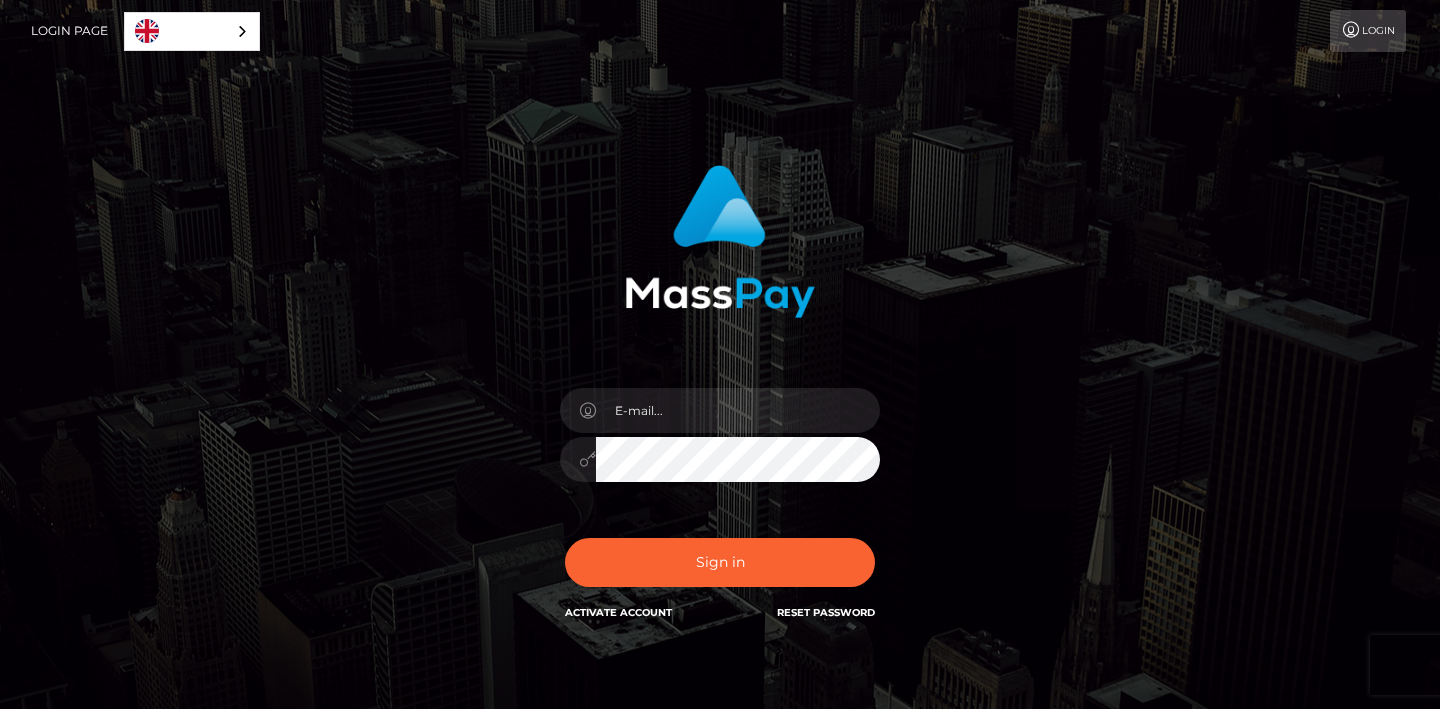 scroll, scrollTop: 0, scrollLeft: 0, axis: both 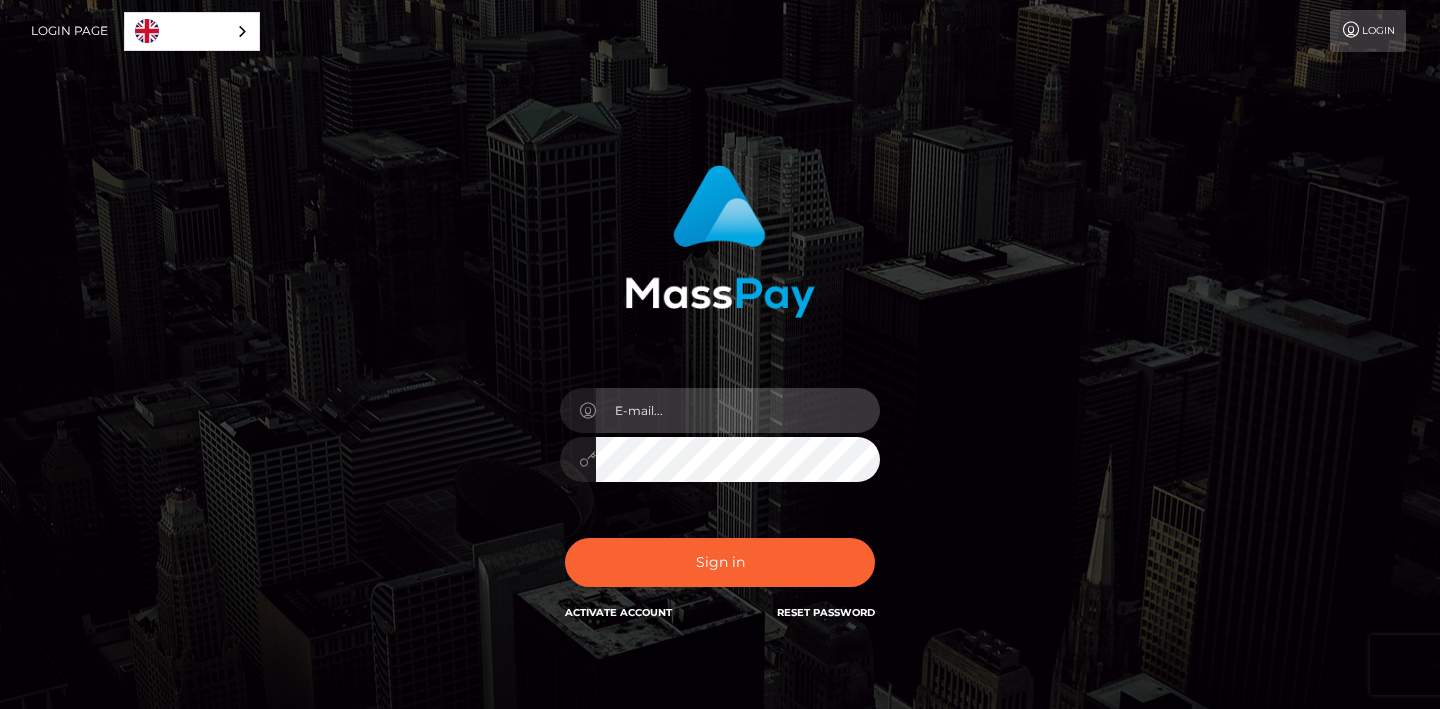 type on "keeleysparx@gmail.com" 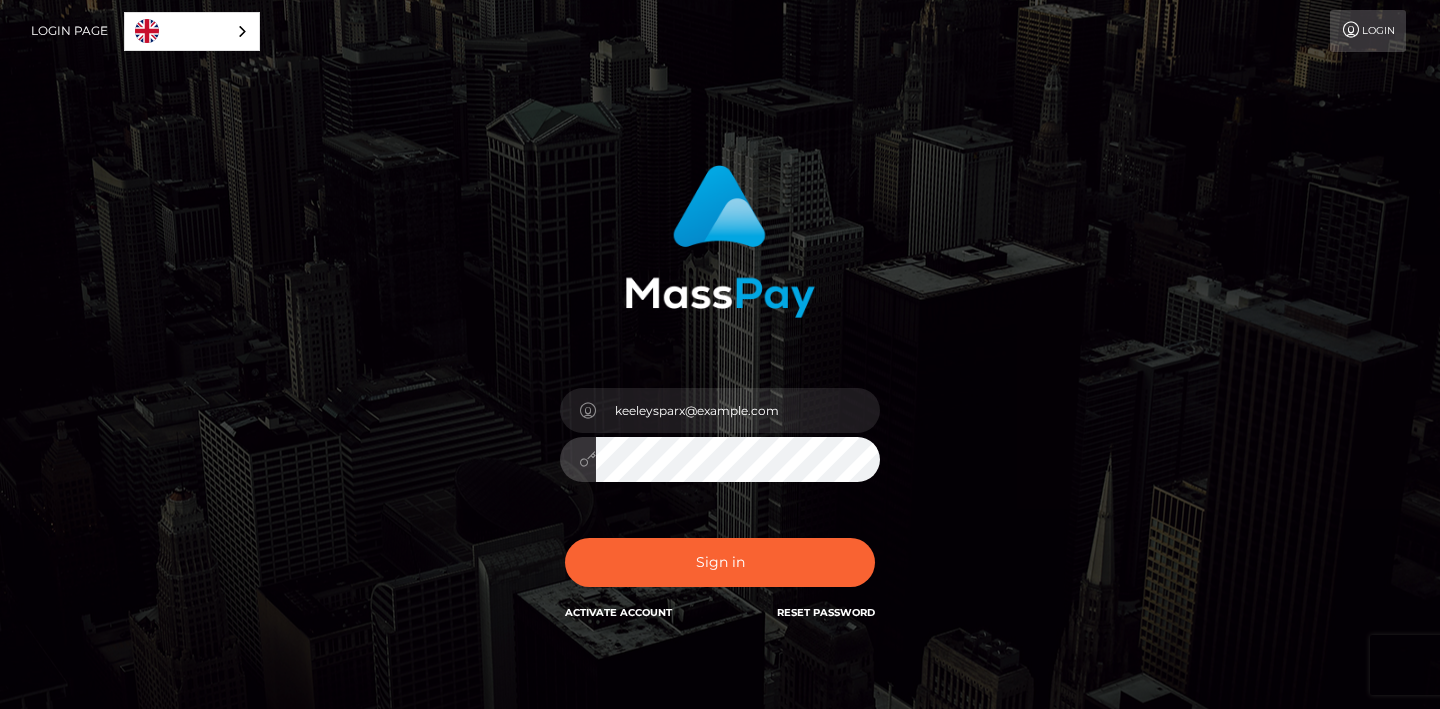 click on "In order to protect your account, we're utilizing the help of a captcha service. Your adblocker could be preventing the captcha from performing properly. Please disable the adblocker prior to logging in.
keeleysparx@gmail.com" at bounding box center [720, 394] 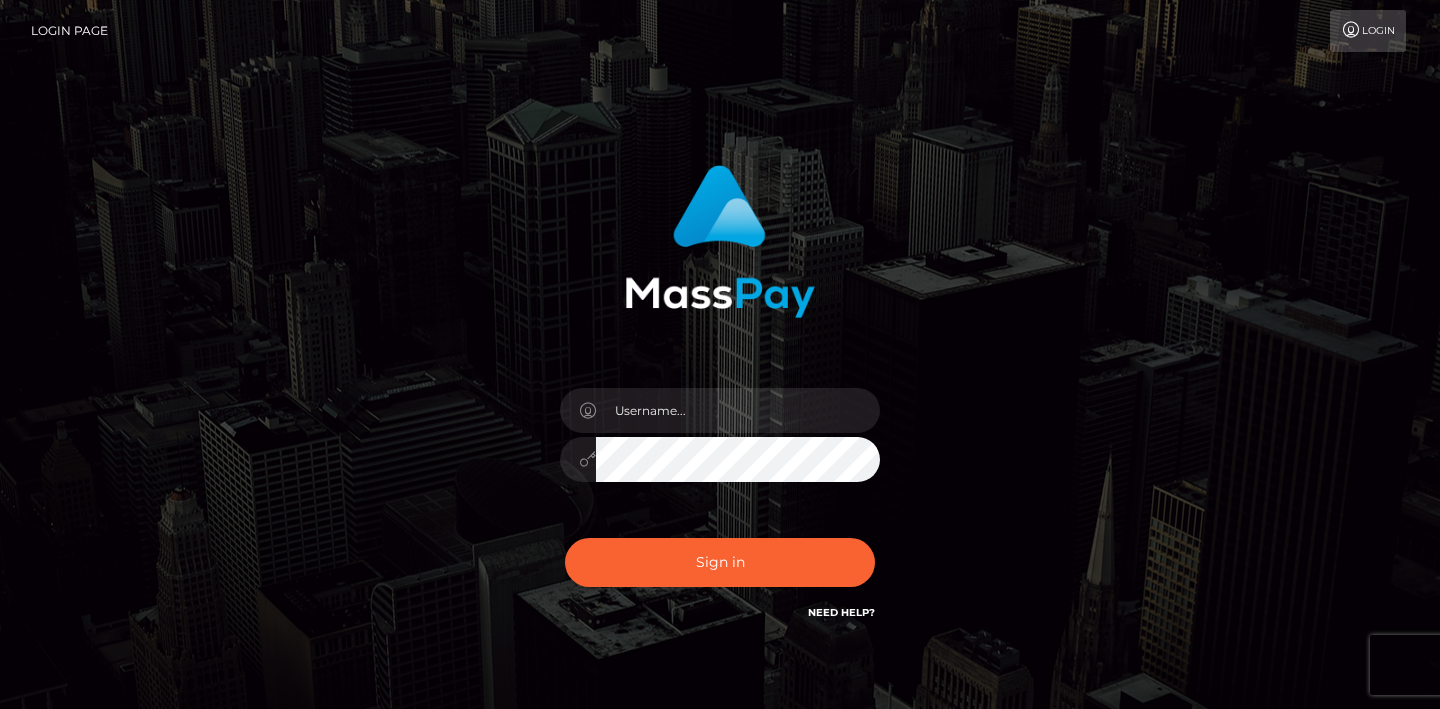 scroll, scrollTop: 0, scrollLeft: 0, axis: both 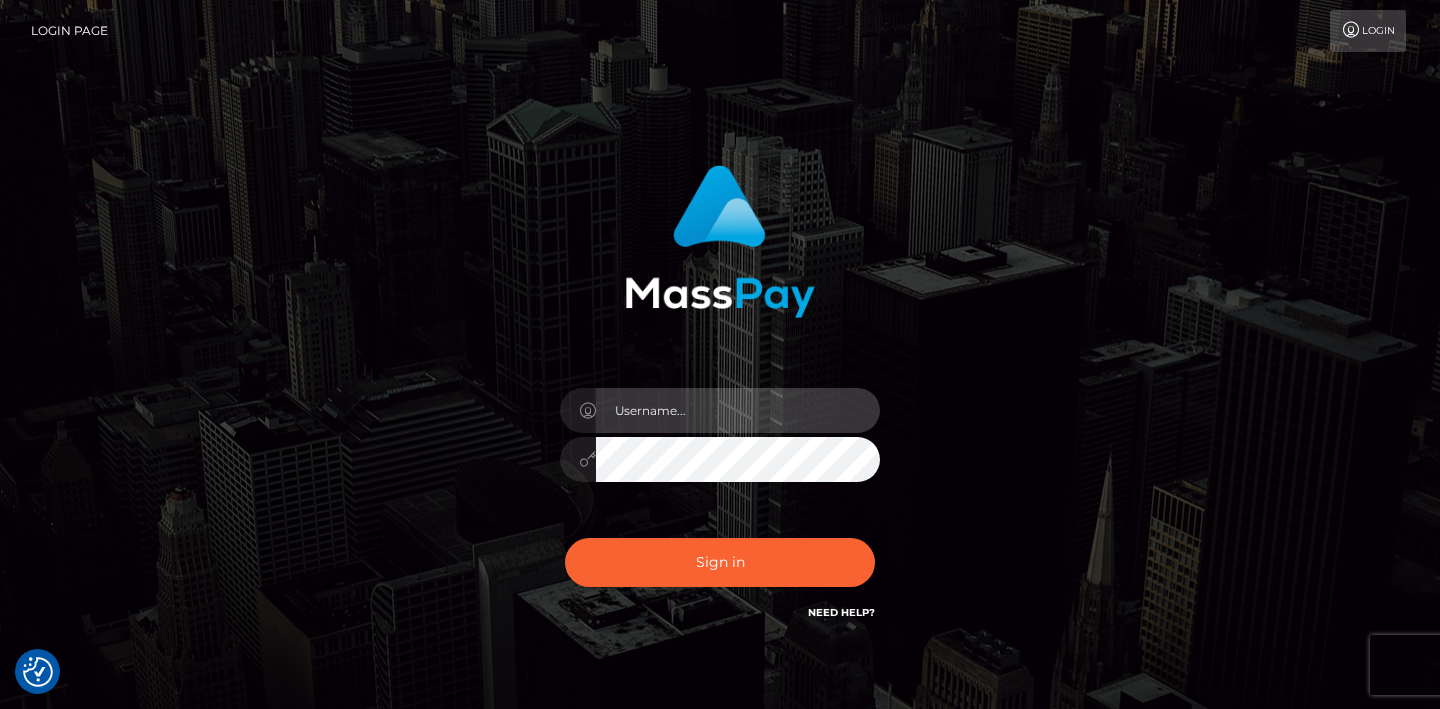 type on "[EMAIL]" 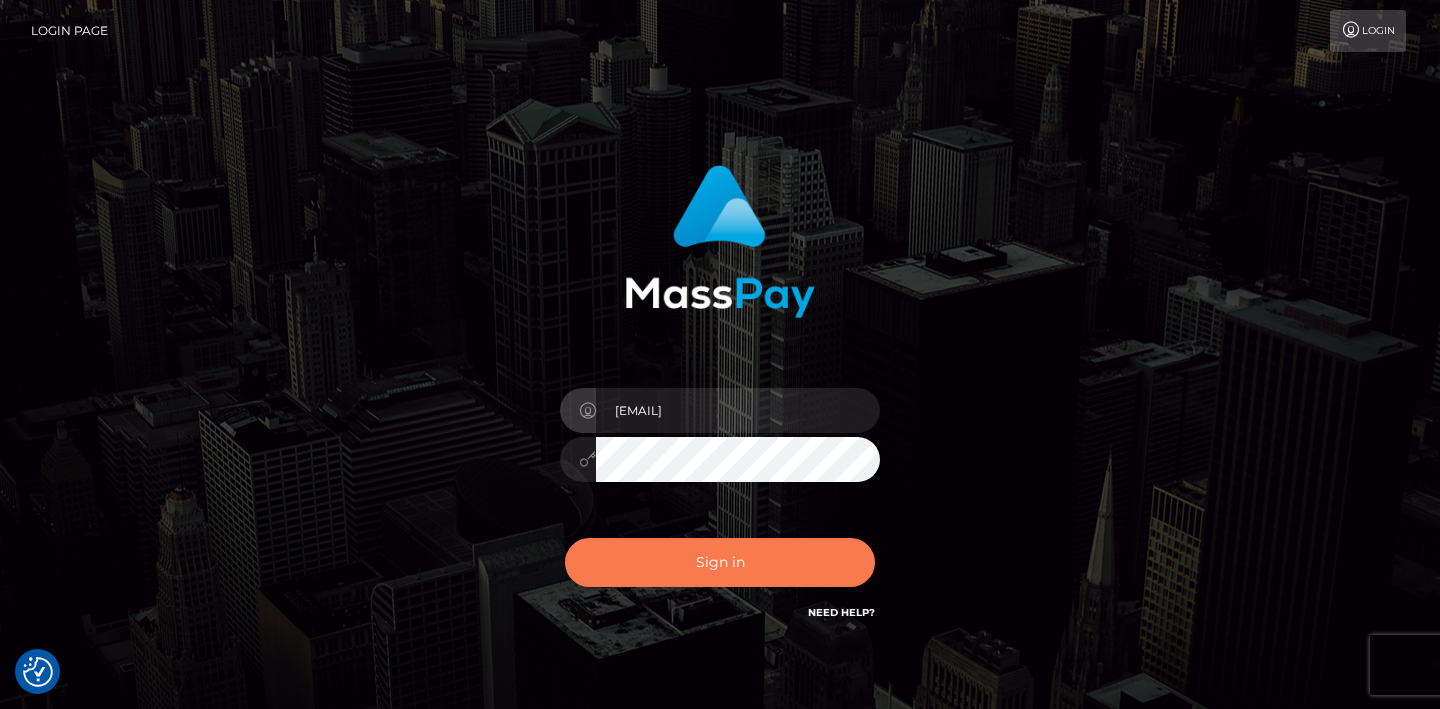 click on "Sign in" at bounding box center [720, 562] 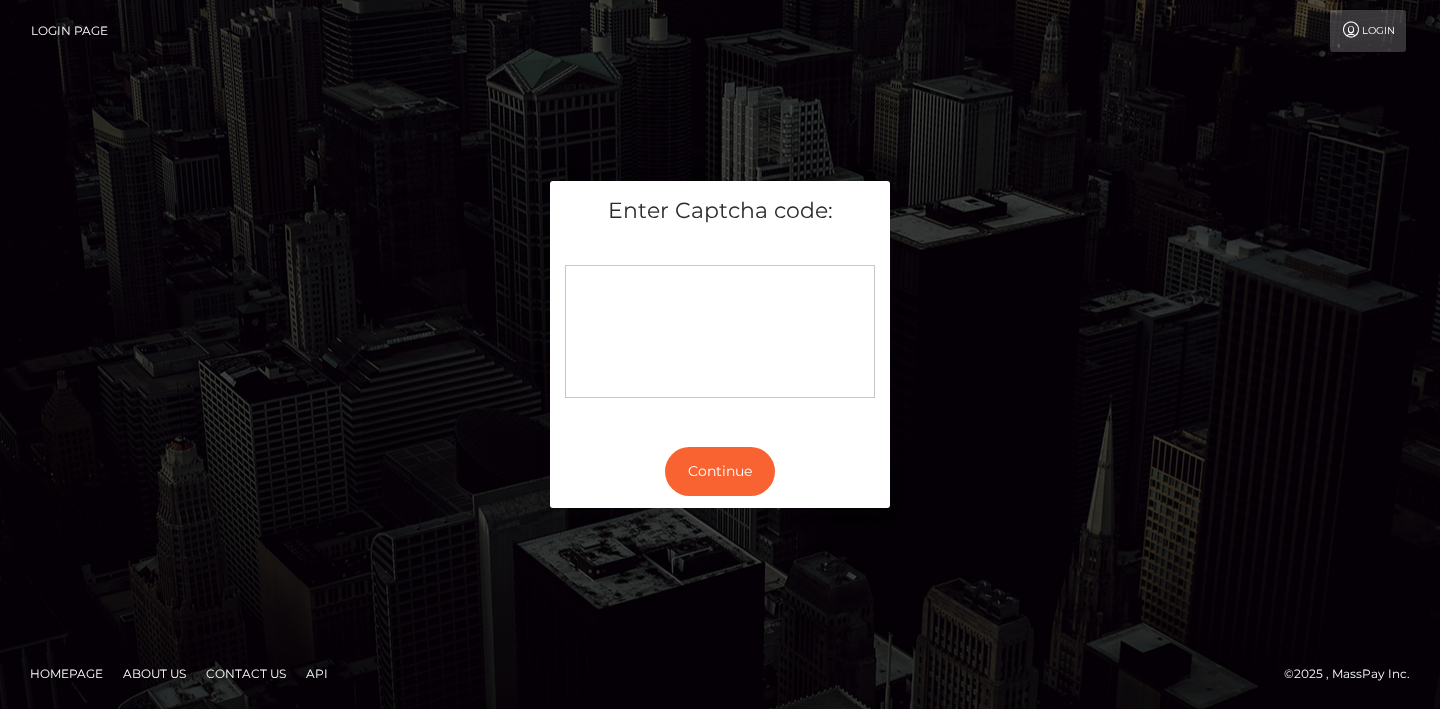 scroll, scrollTop: 0, scrollLeft: 0, axis: both 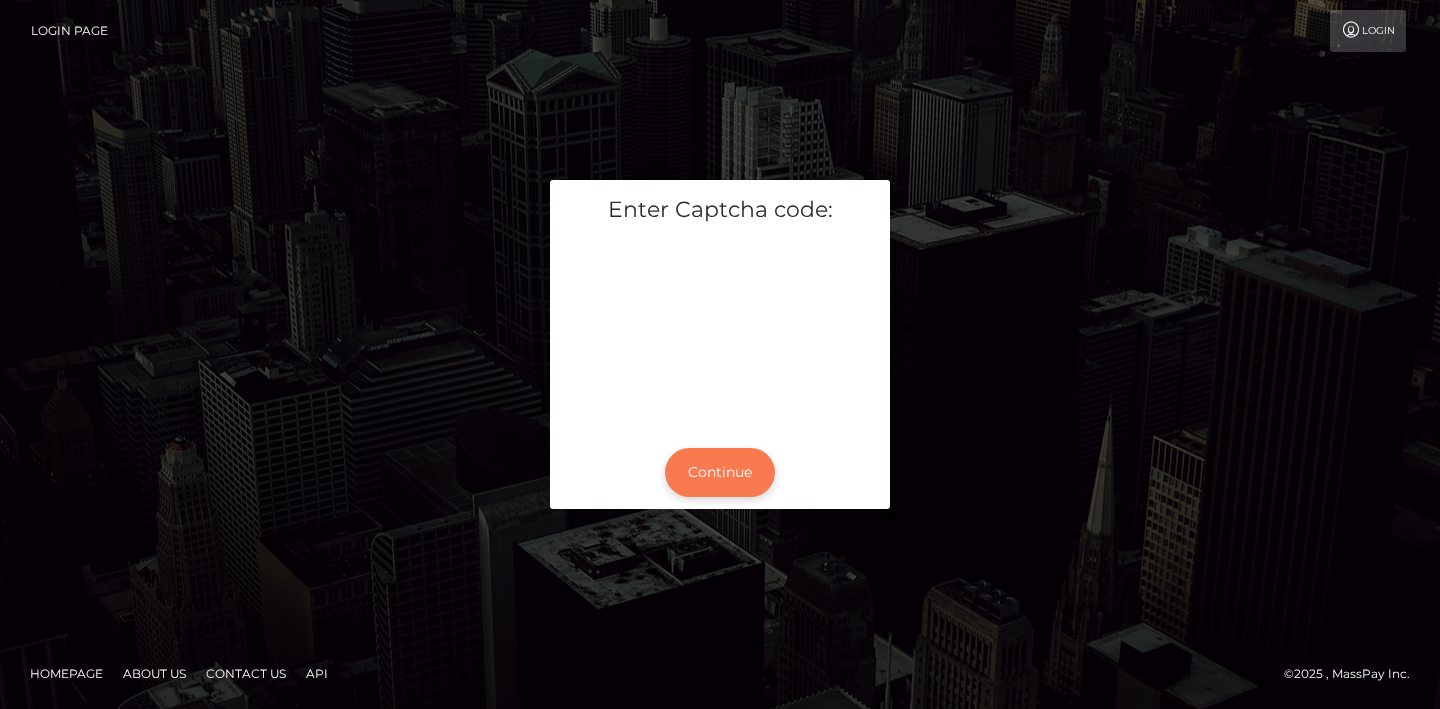 click on "Continue" at bounding box center (720, 472) 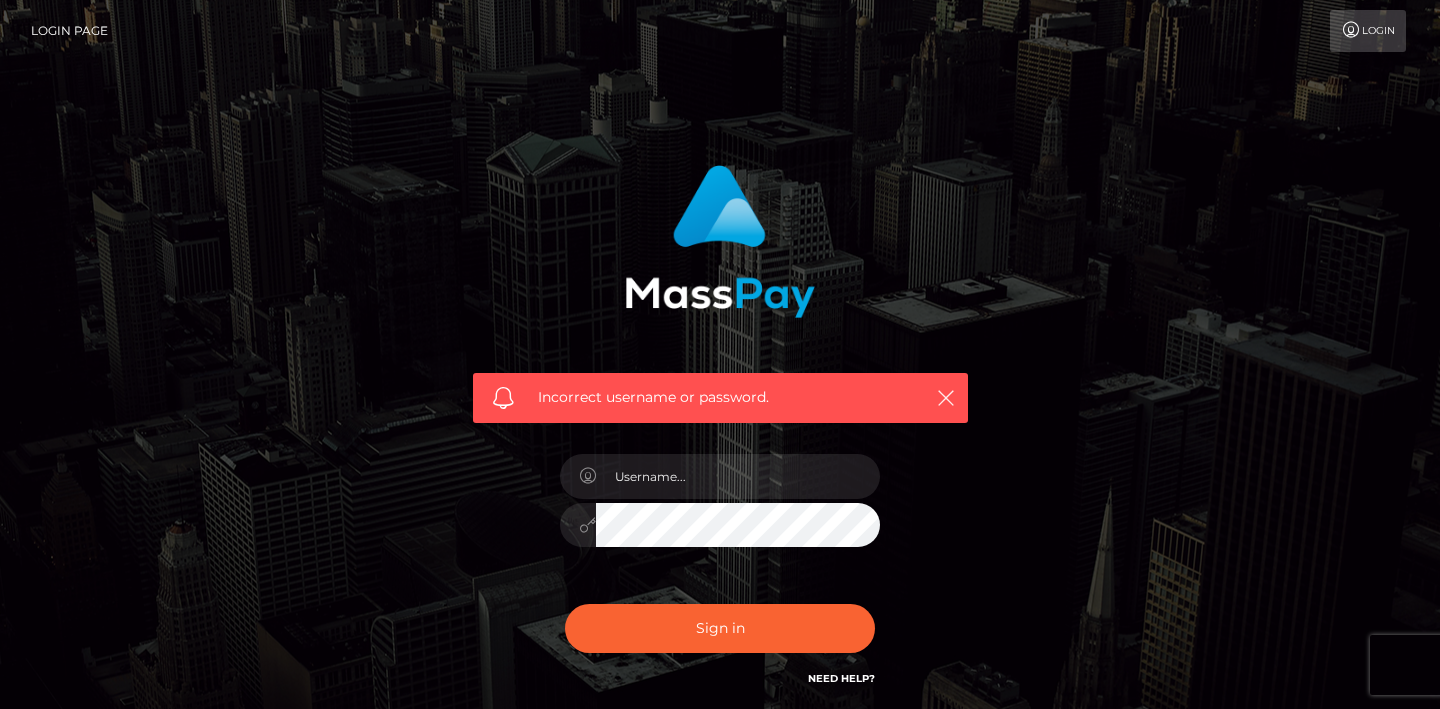 scroll, scrollTop: 0, scrollLeft: 0, axis: both 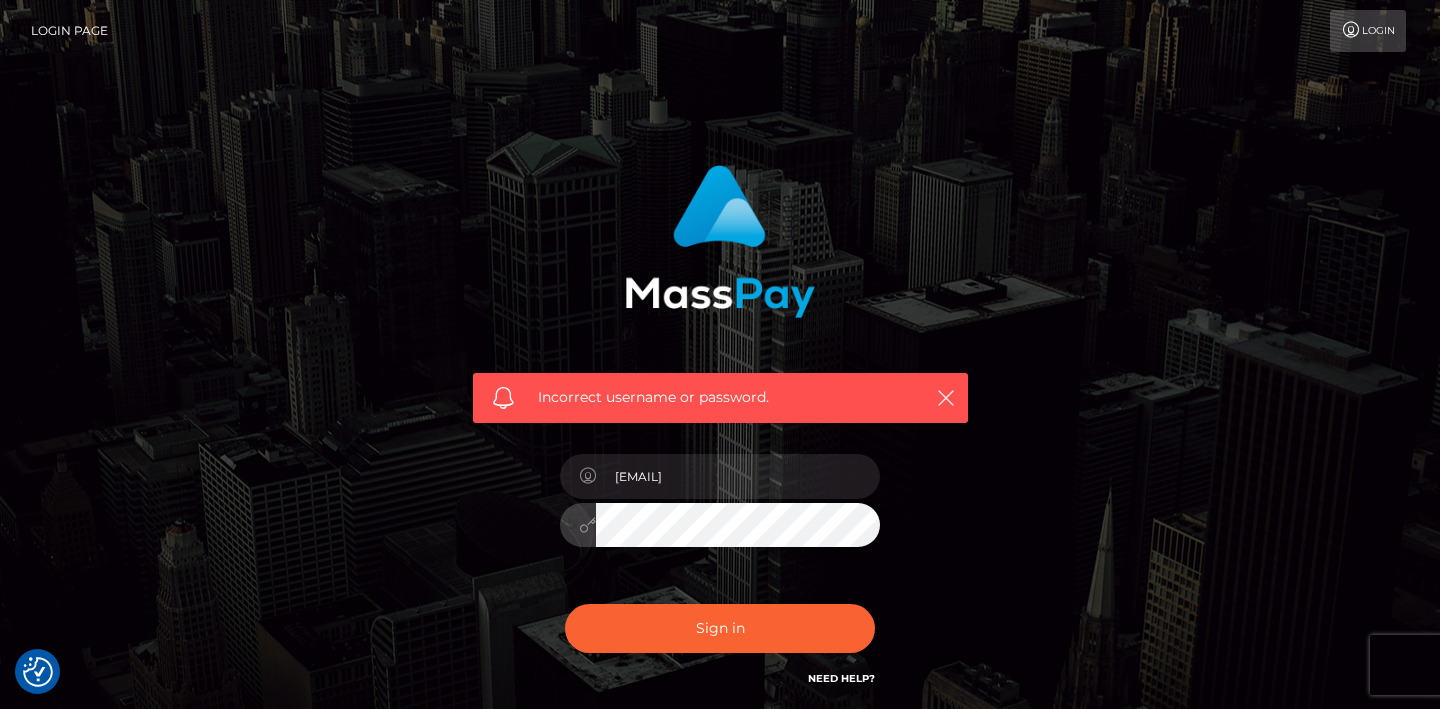 click on "Incorrect username or password.
keeleysparx@gmail.com" at bounding box center (720, 437) 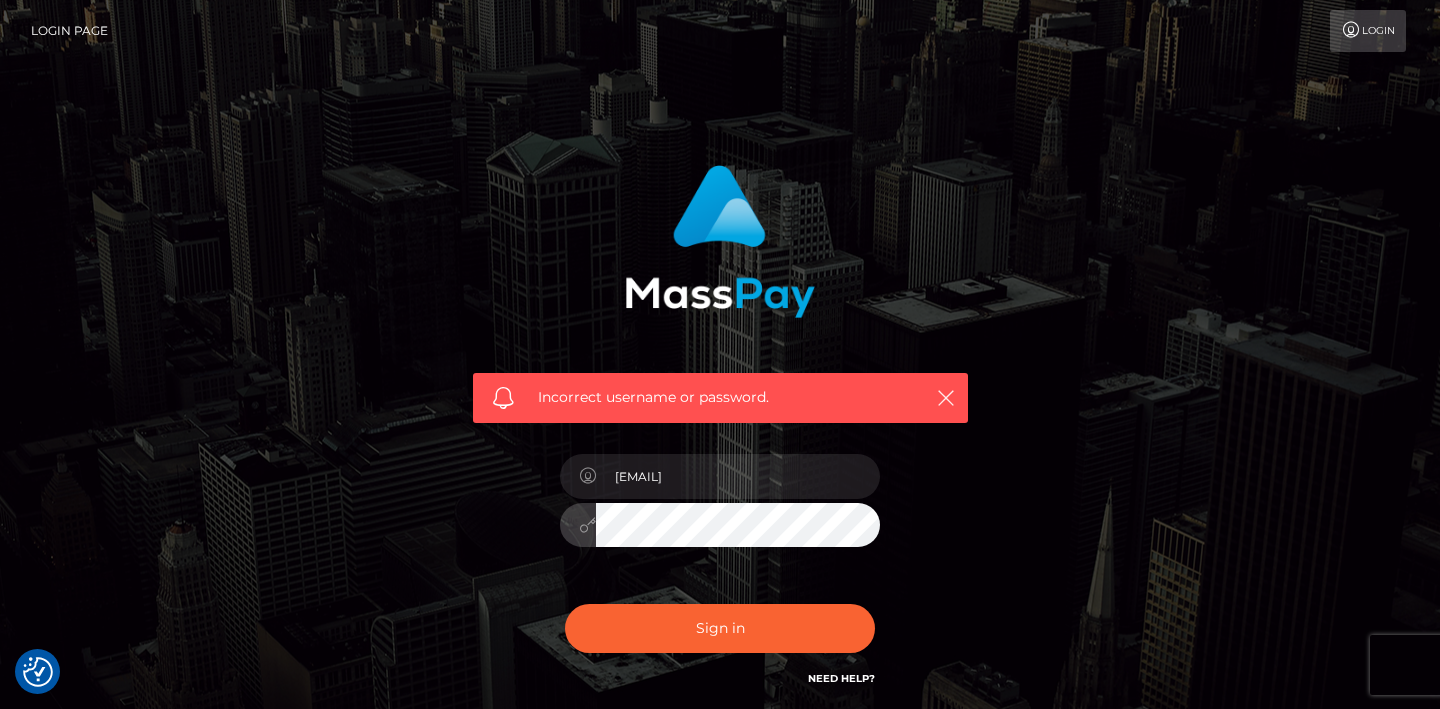 click on "Sign in" at bounding box center [720, 628] 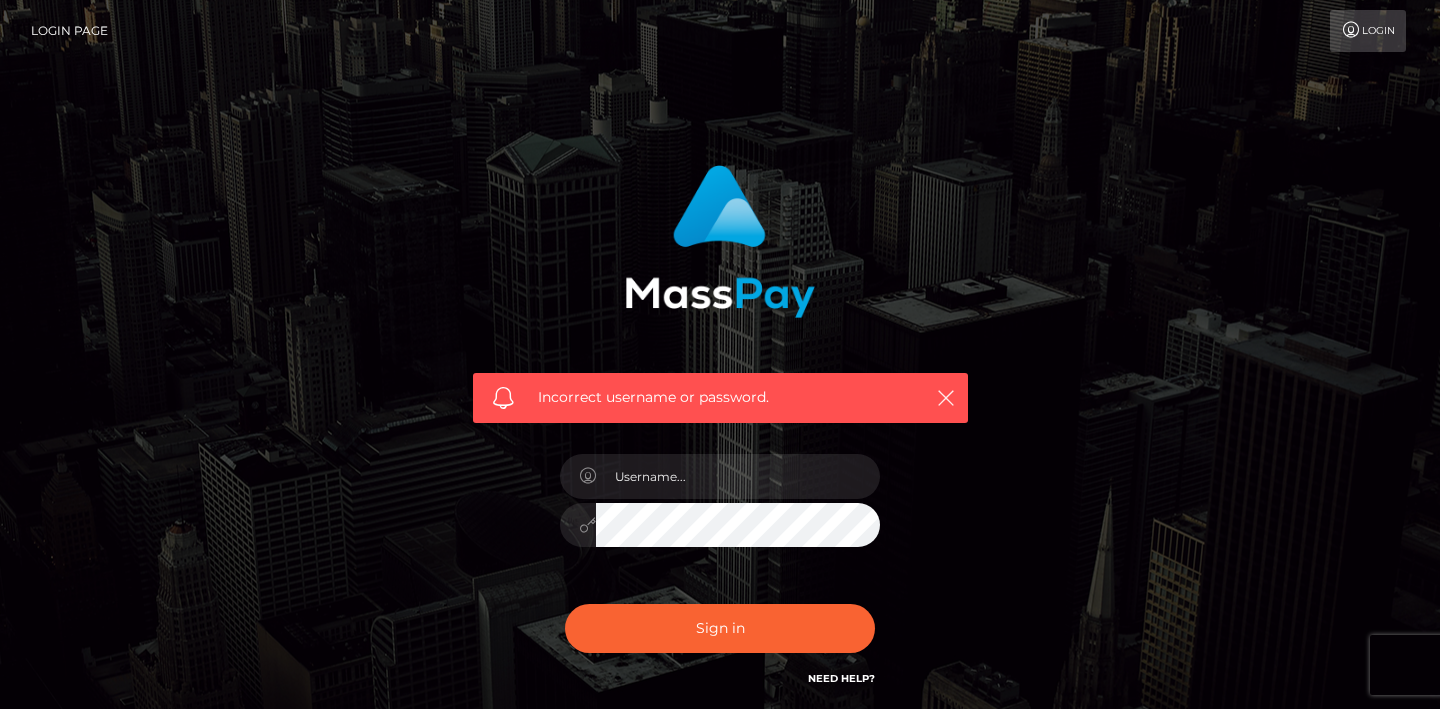 scroll, scrollTop: 0, scrollLeft: 0, axis: both 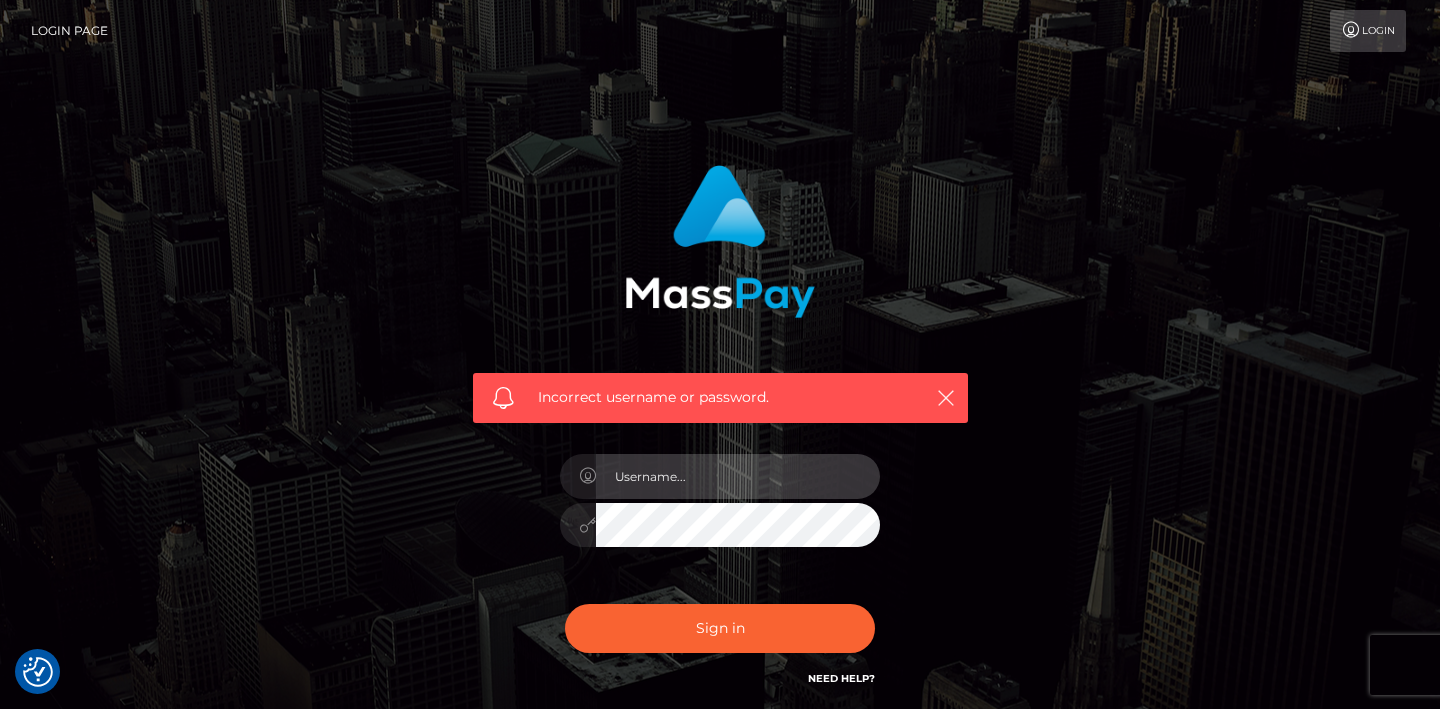 type on "[EMAIL]" 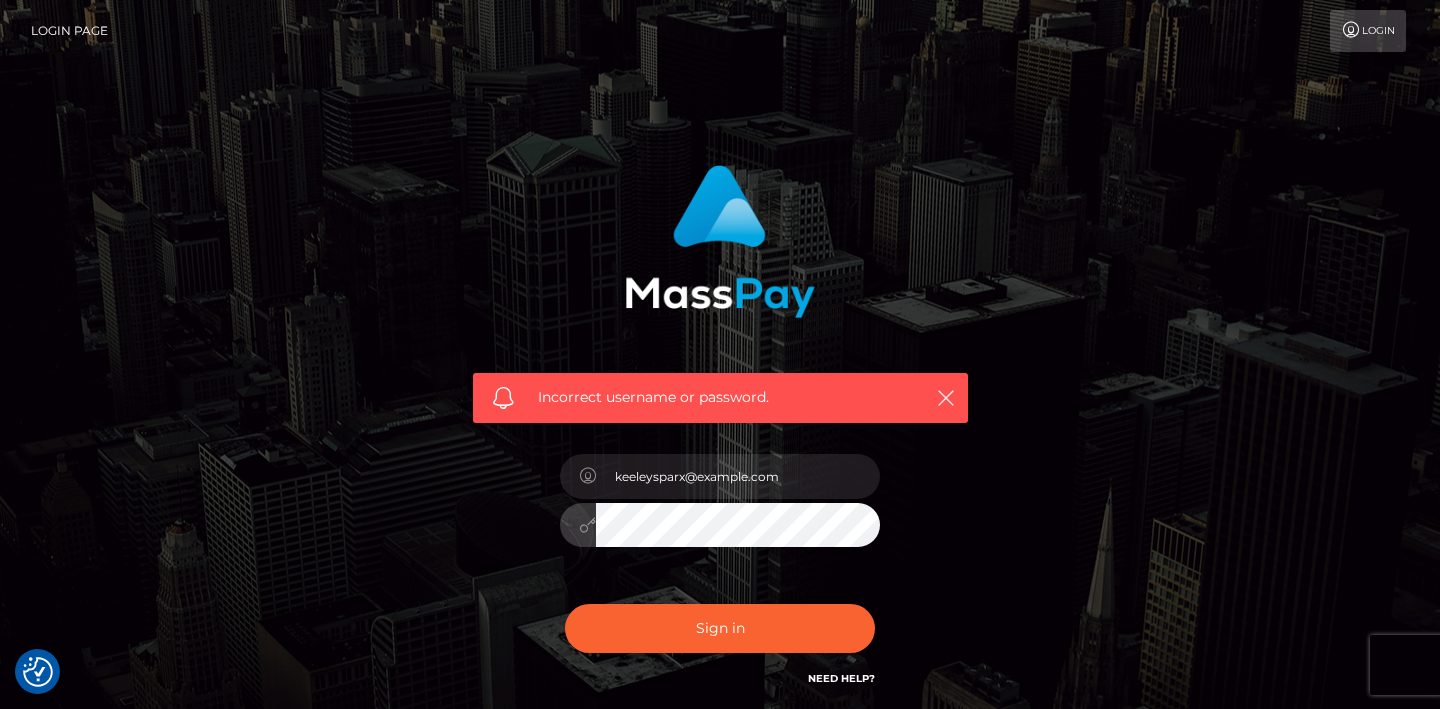 click on "Incorrect username or password.
keeleysparx@gmail.com" at bounding box center [720, 427] 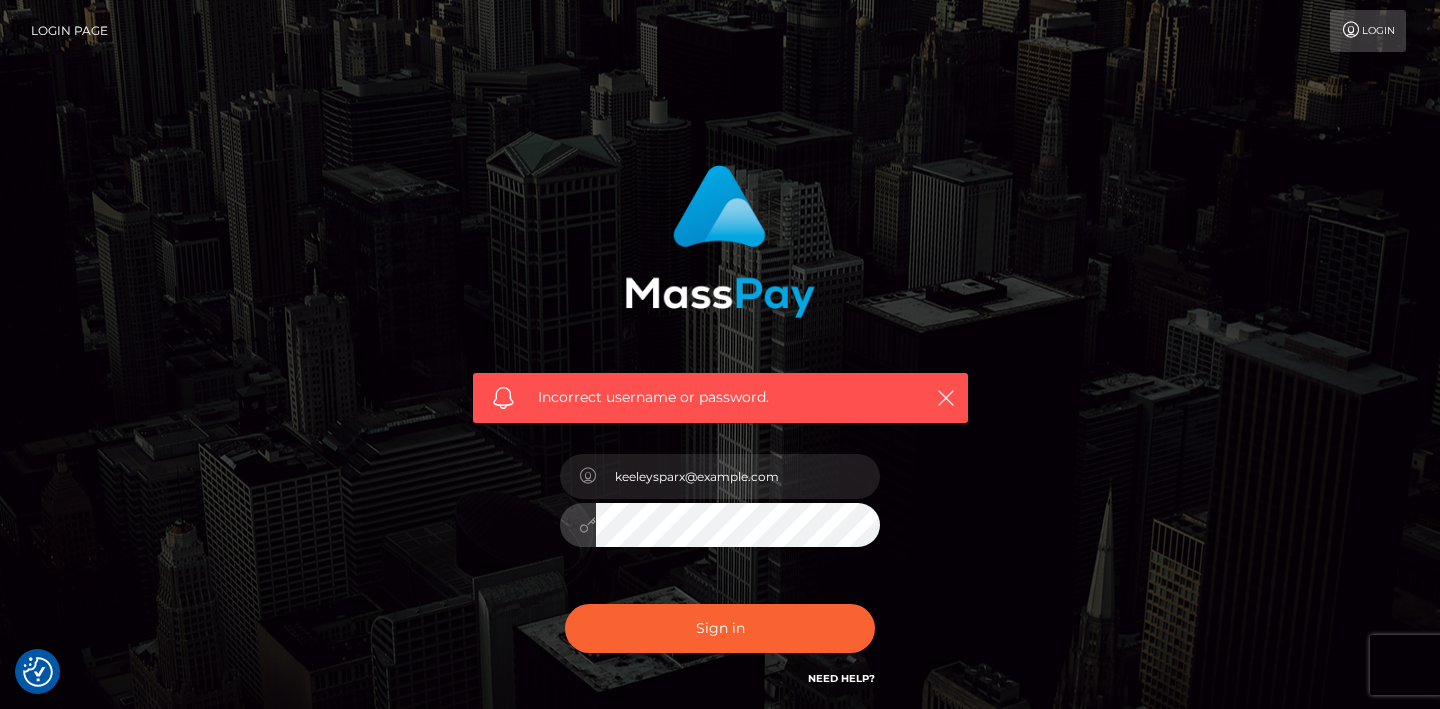 click on "Incorrect username or password.
keeleysparx@gmail.com" at bounding box center [720, 437] 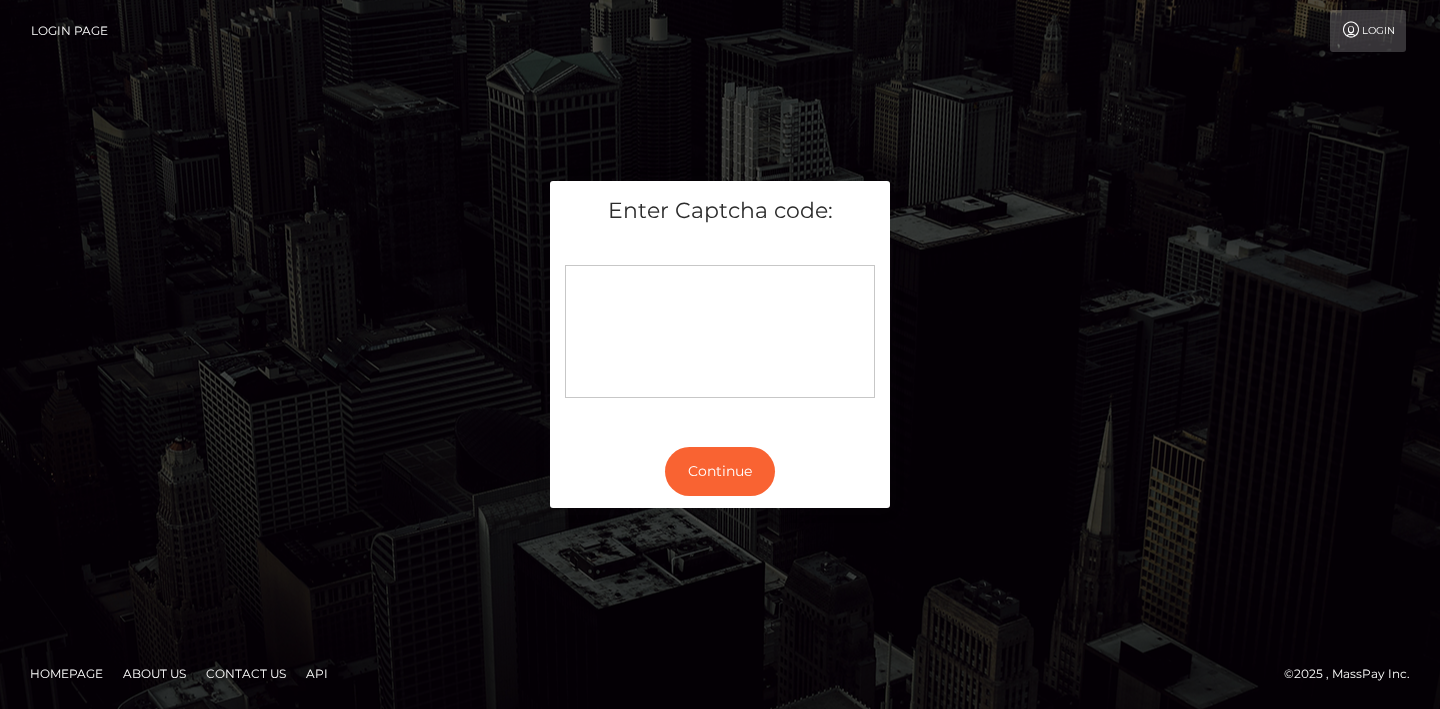 scroll, scrollTop: 0, scrollLeft: 0, axis: both 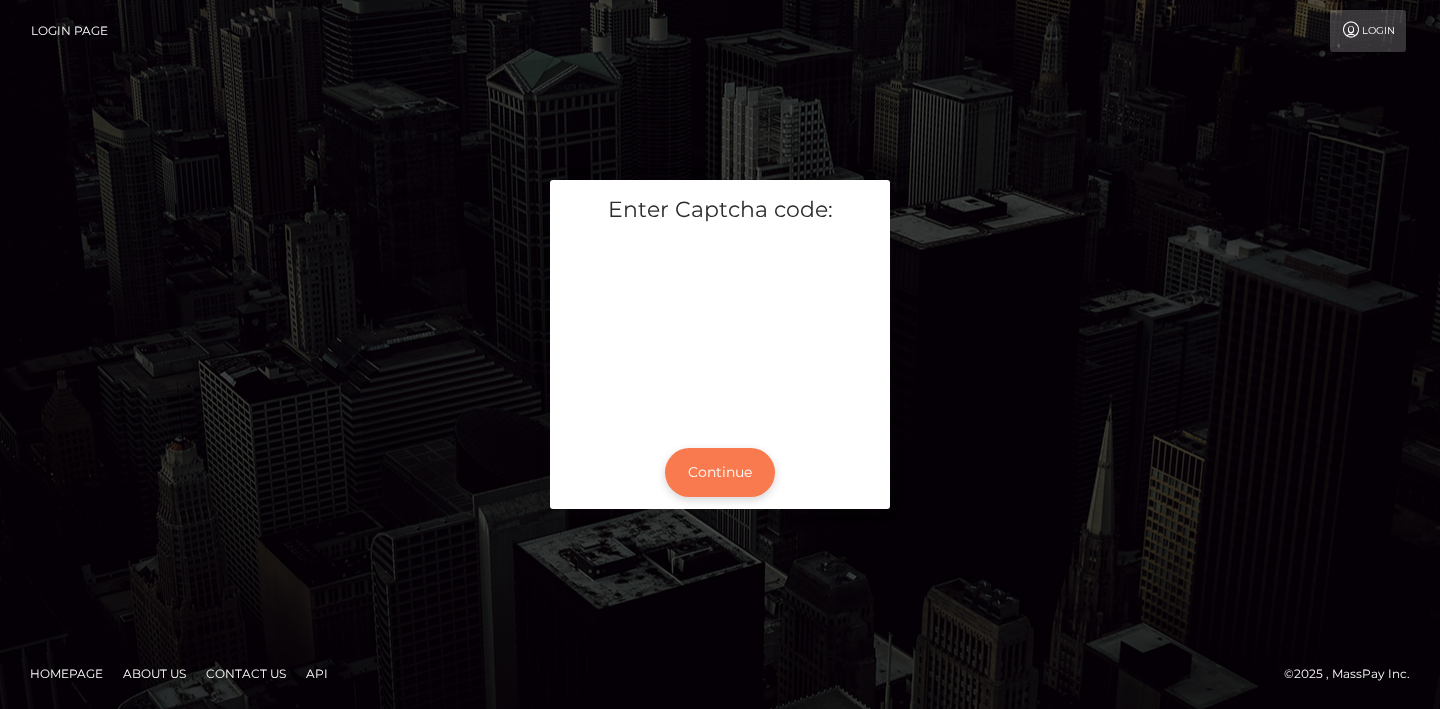 click on "Continue" at bounding box center [720, 472] 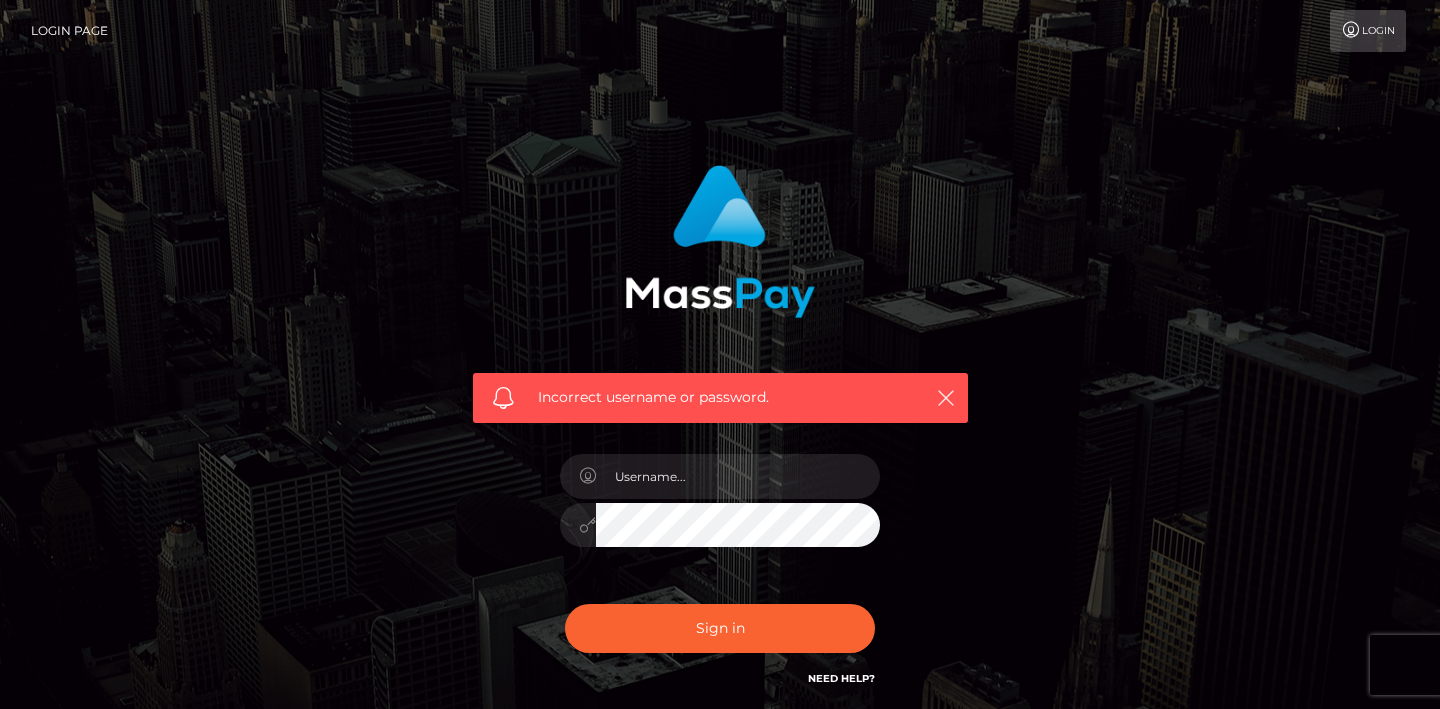 scroll, scrollTop: 0, scrollLeft: 0, axis: both 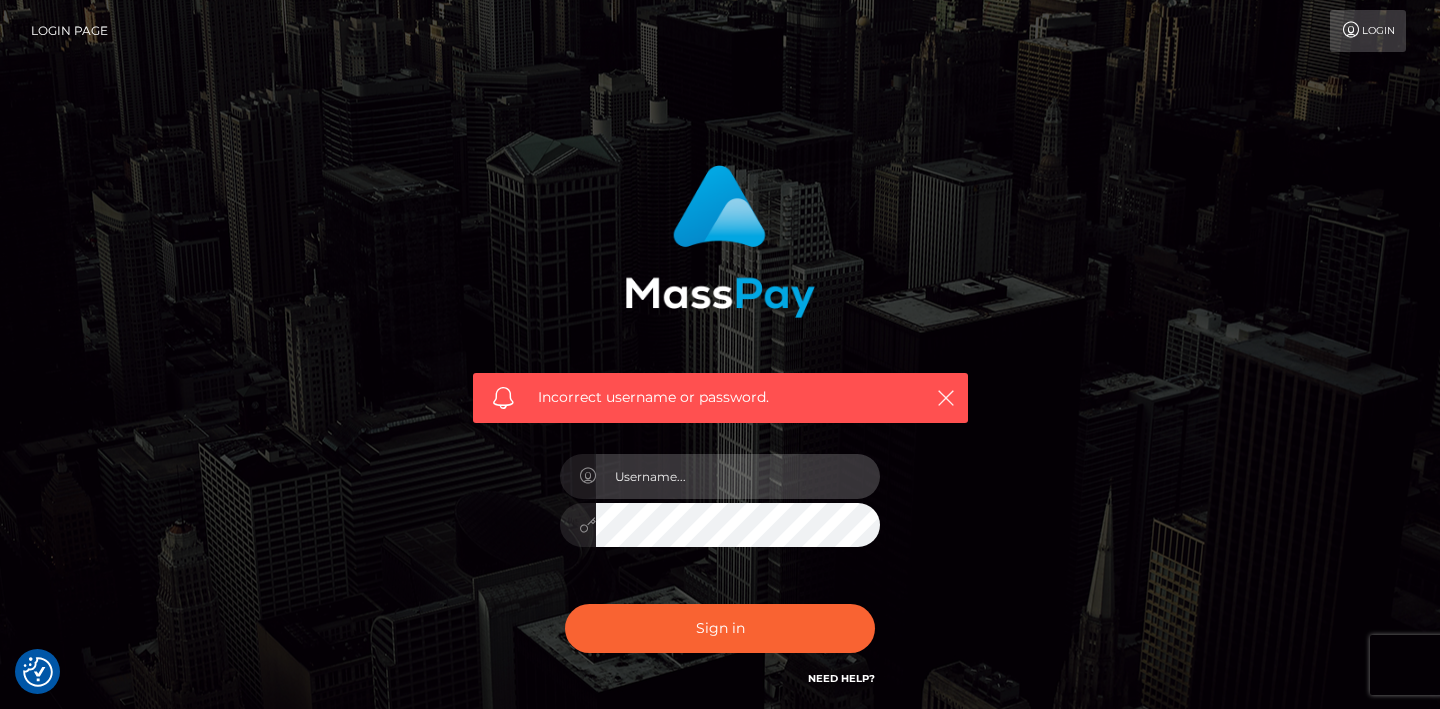 type on "[EMAIL]" 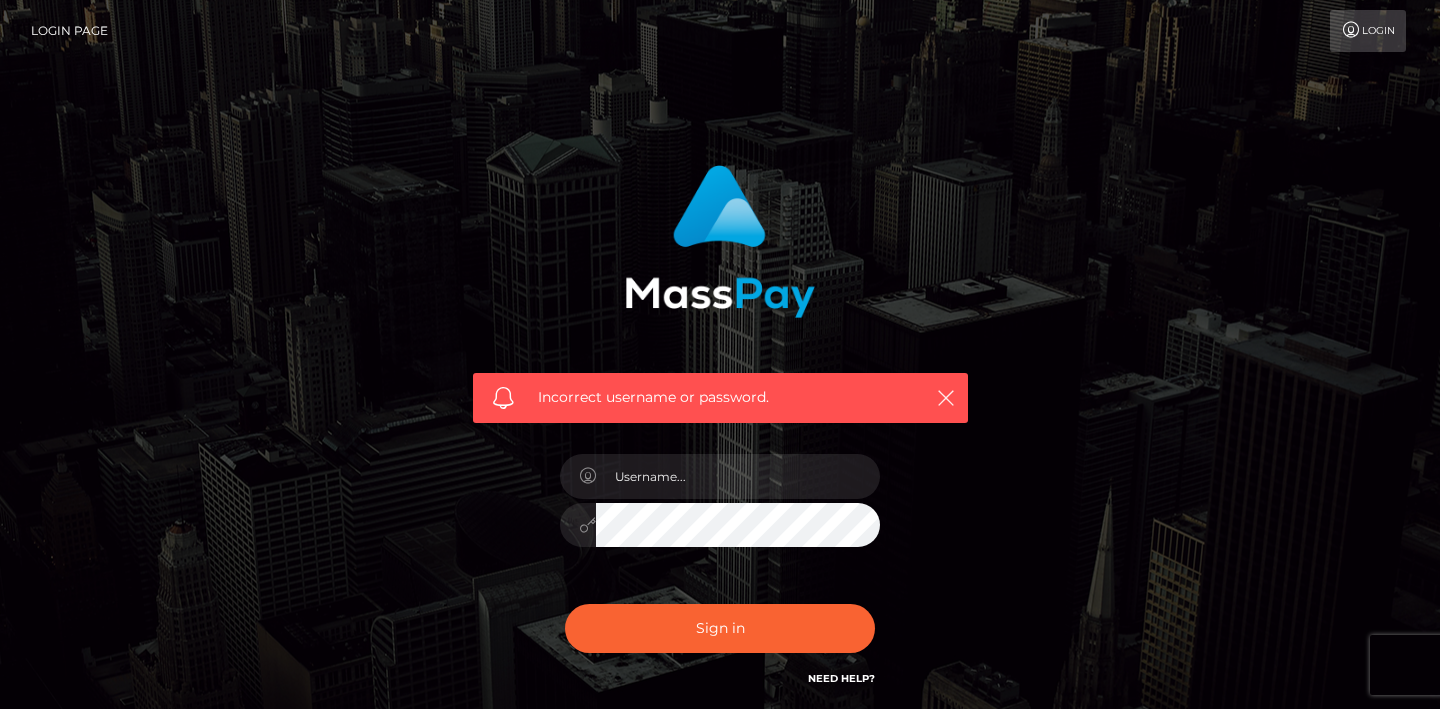 scroll, scrollTop: 0, scrollLeft: 0, axis: both 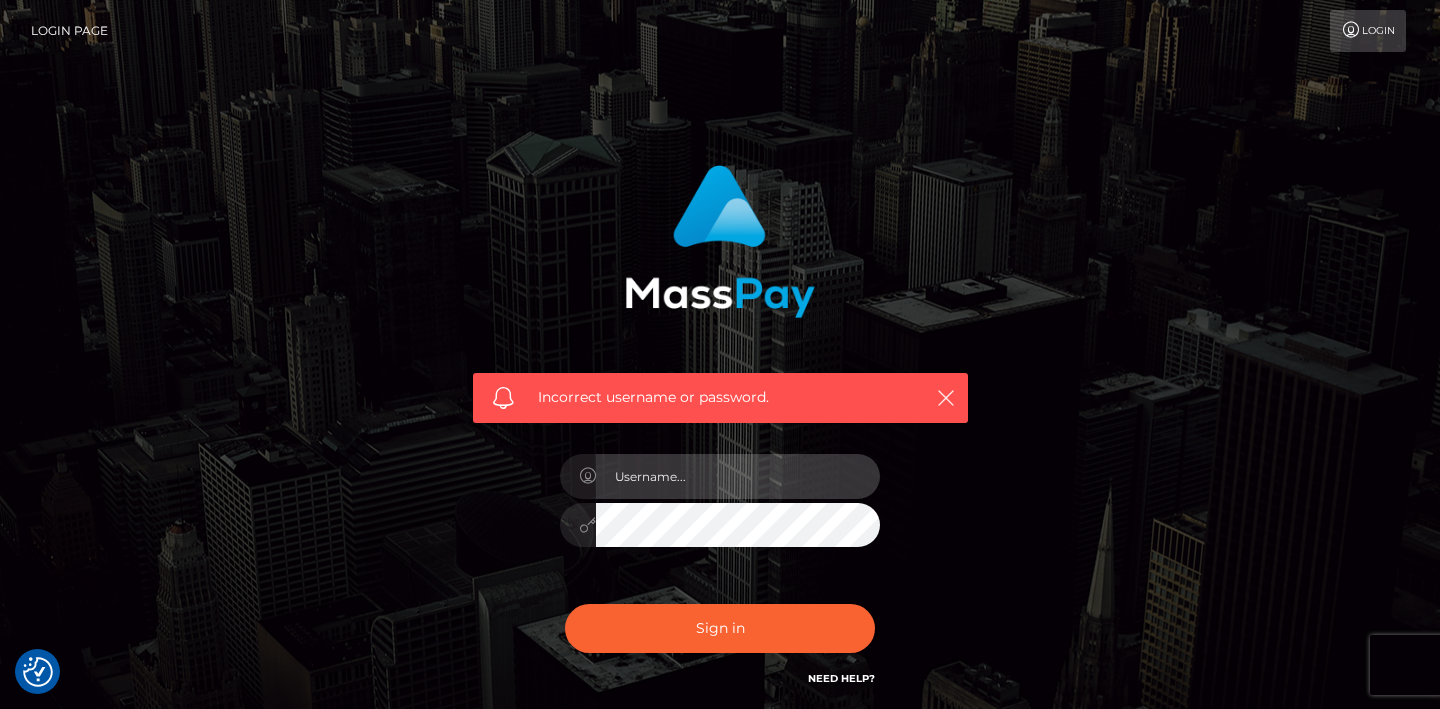 type on "[EMAIL]" 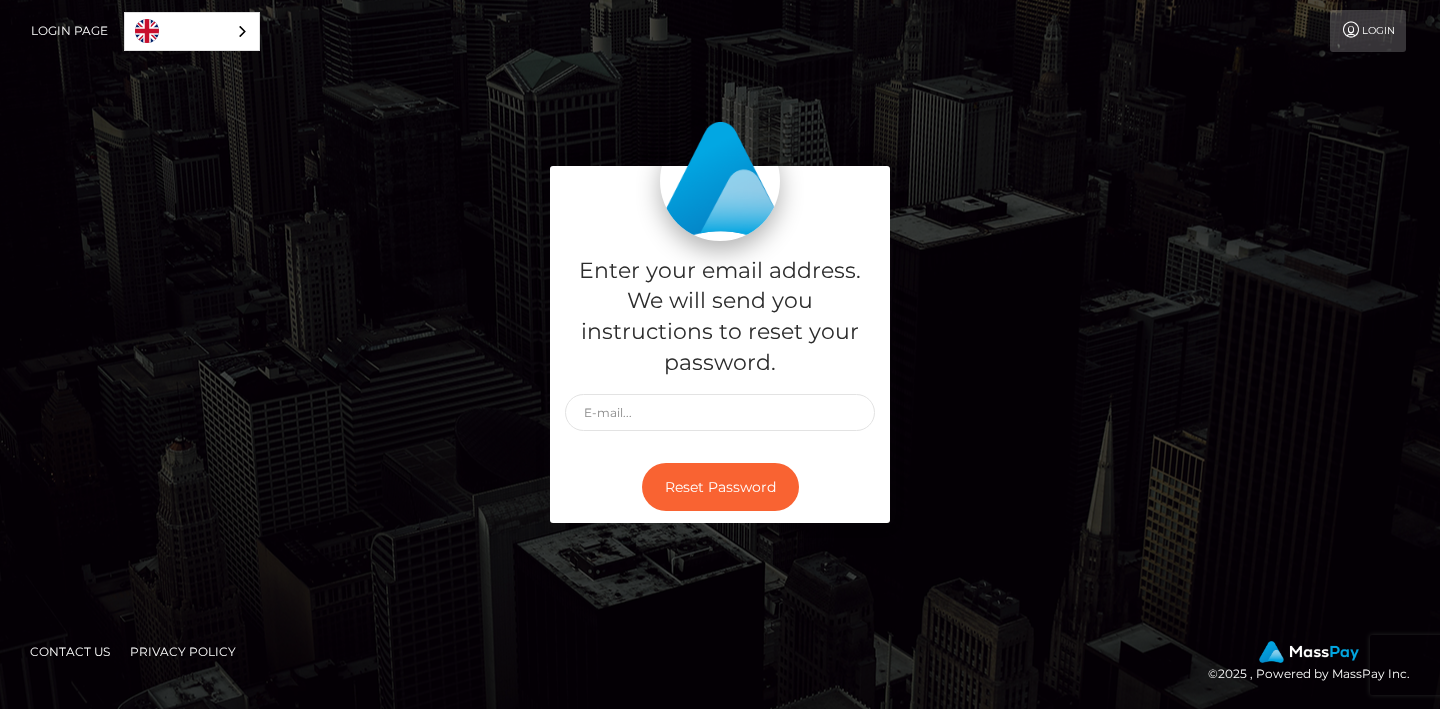 scroll, scrollTop: 0, scrollLeft: 0, axis: both 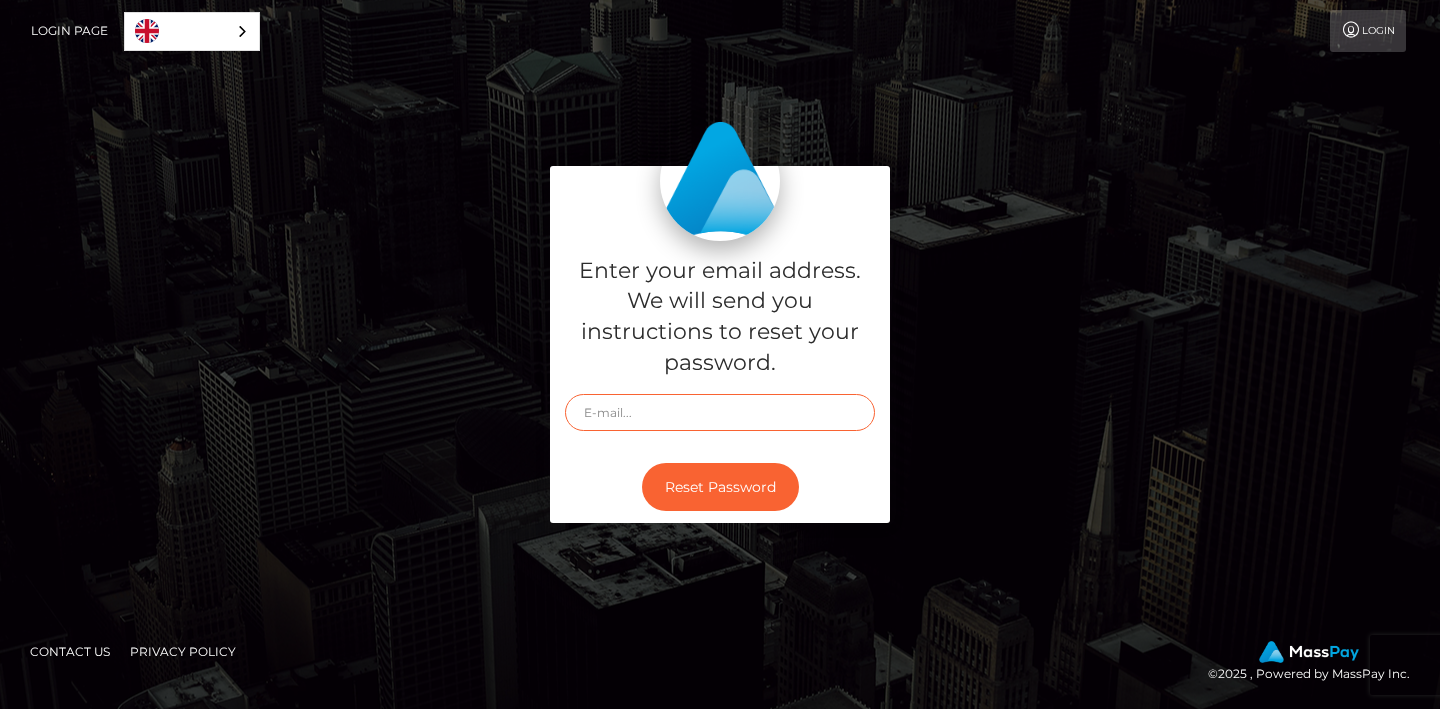 click at bounding box center [720, 412] 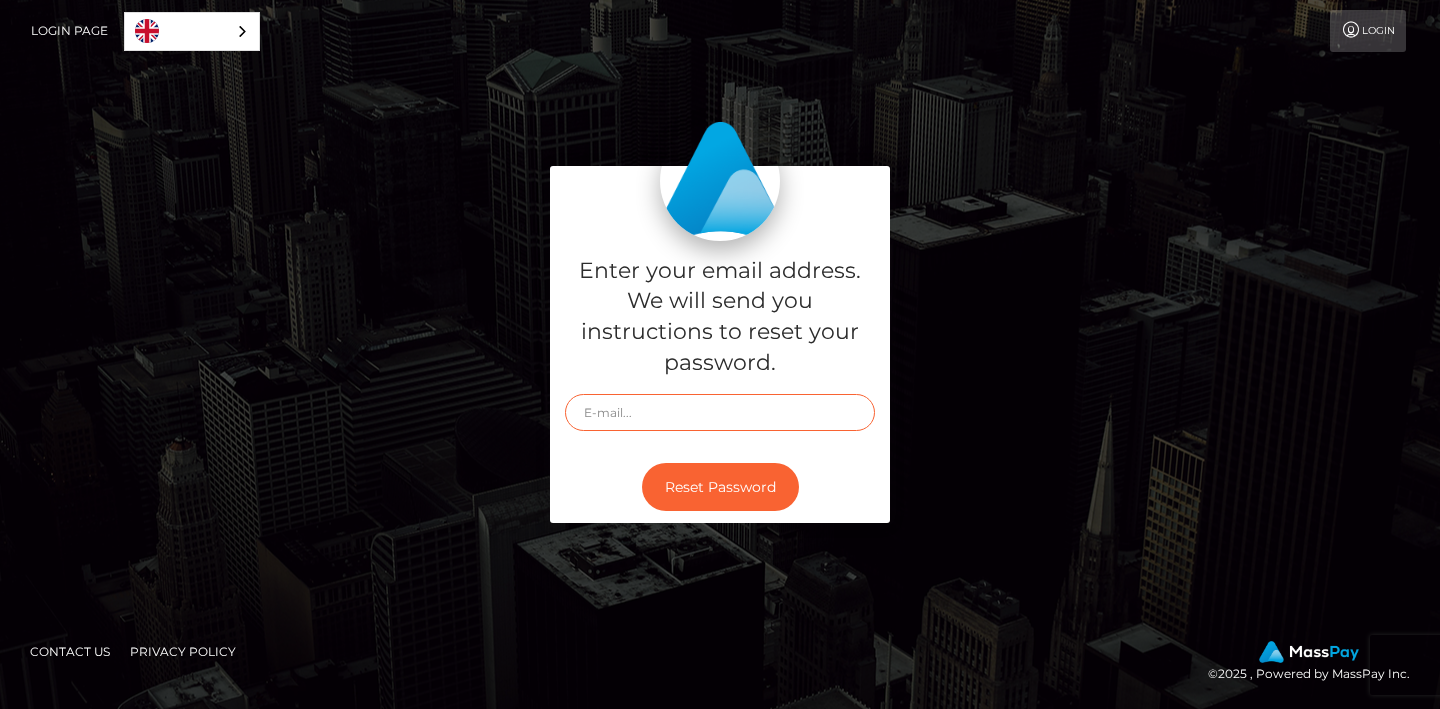 type on "[EMAIL]" 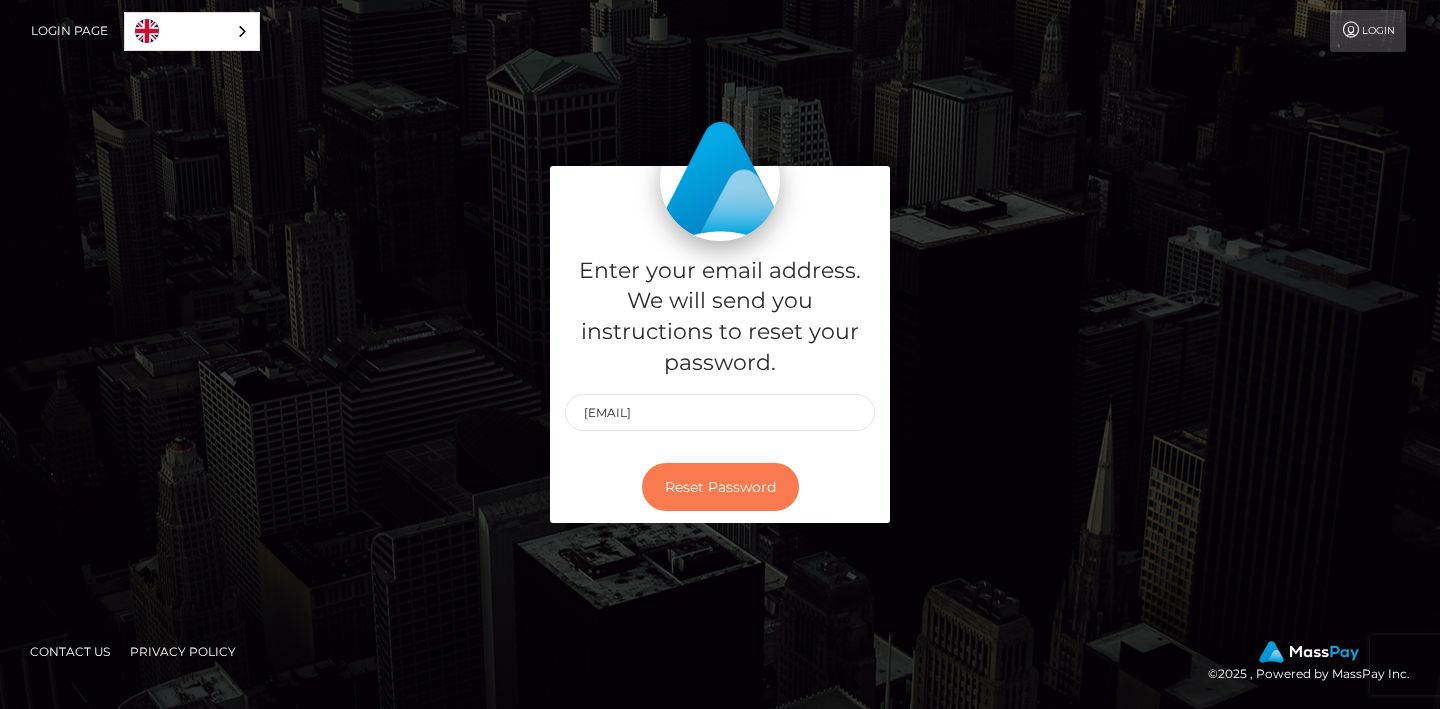 click on "Reset Password" at bounding box center [720, 487] 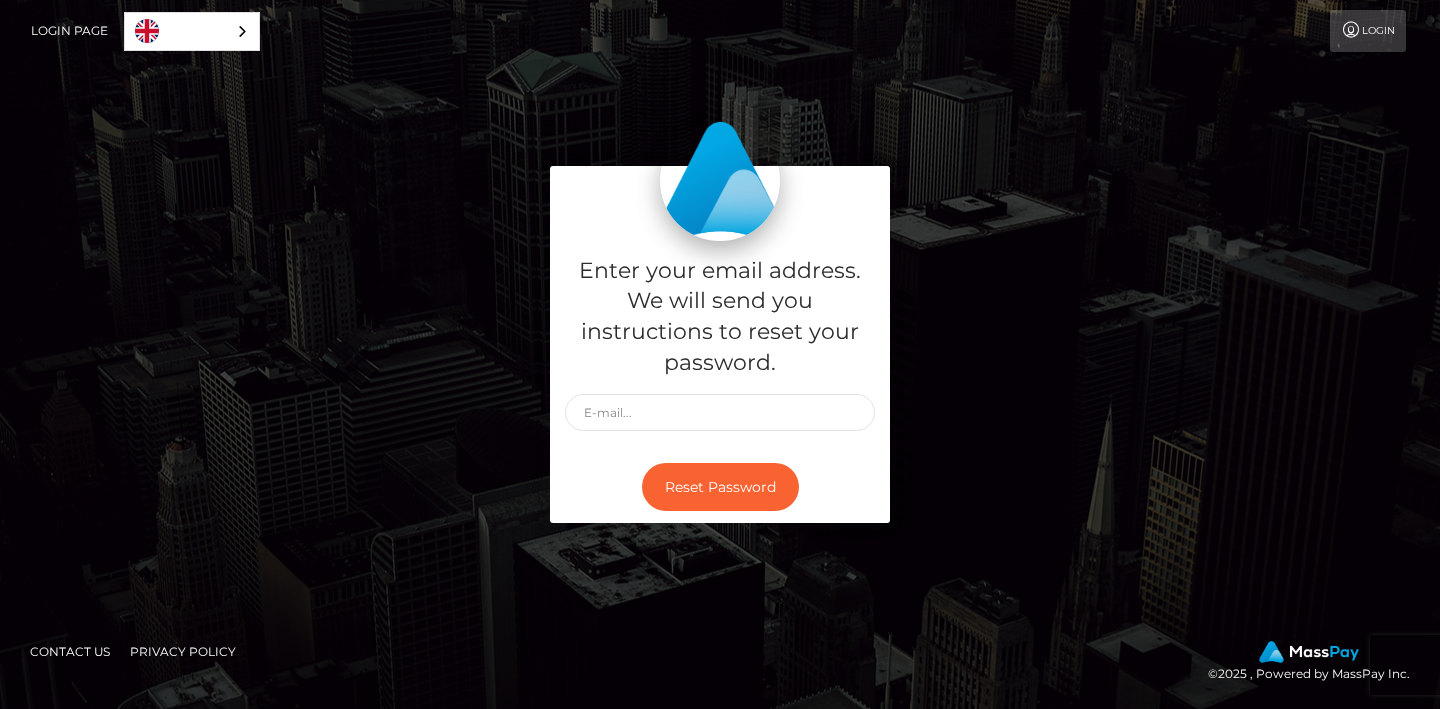 scroll, scrollTop: 0, scrollLeft: 0, axis: both 